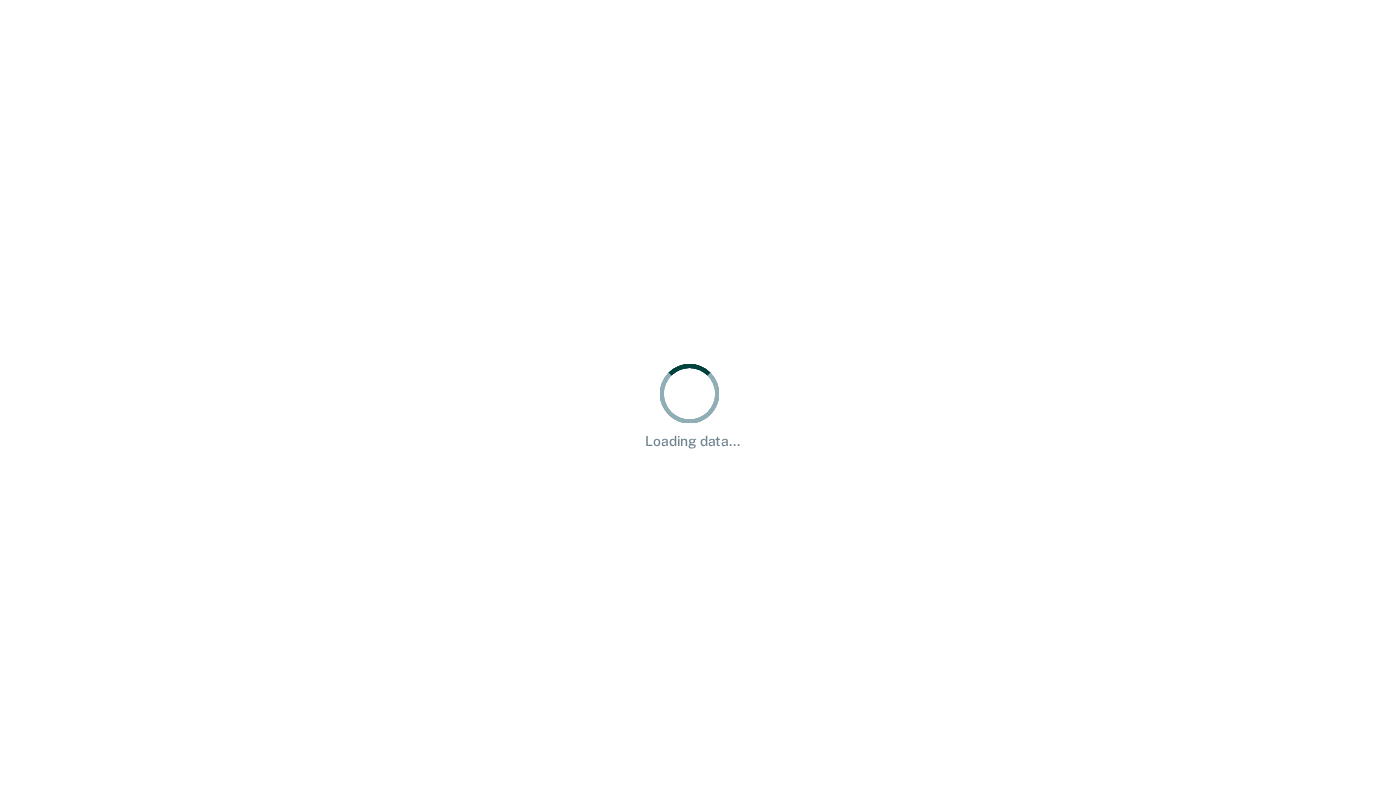 scroll, scrollTop: 0, scrollLeft: 0, axis: both 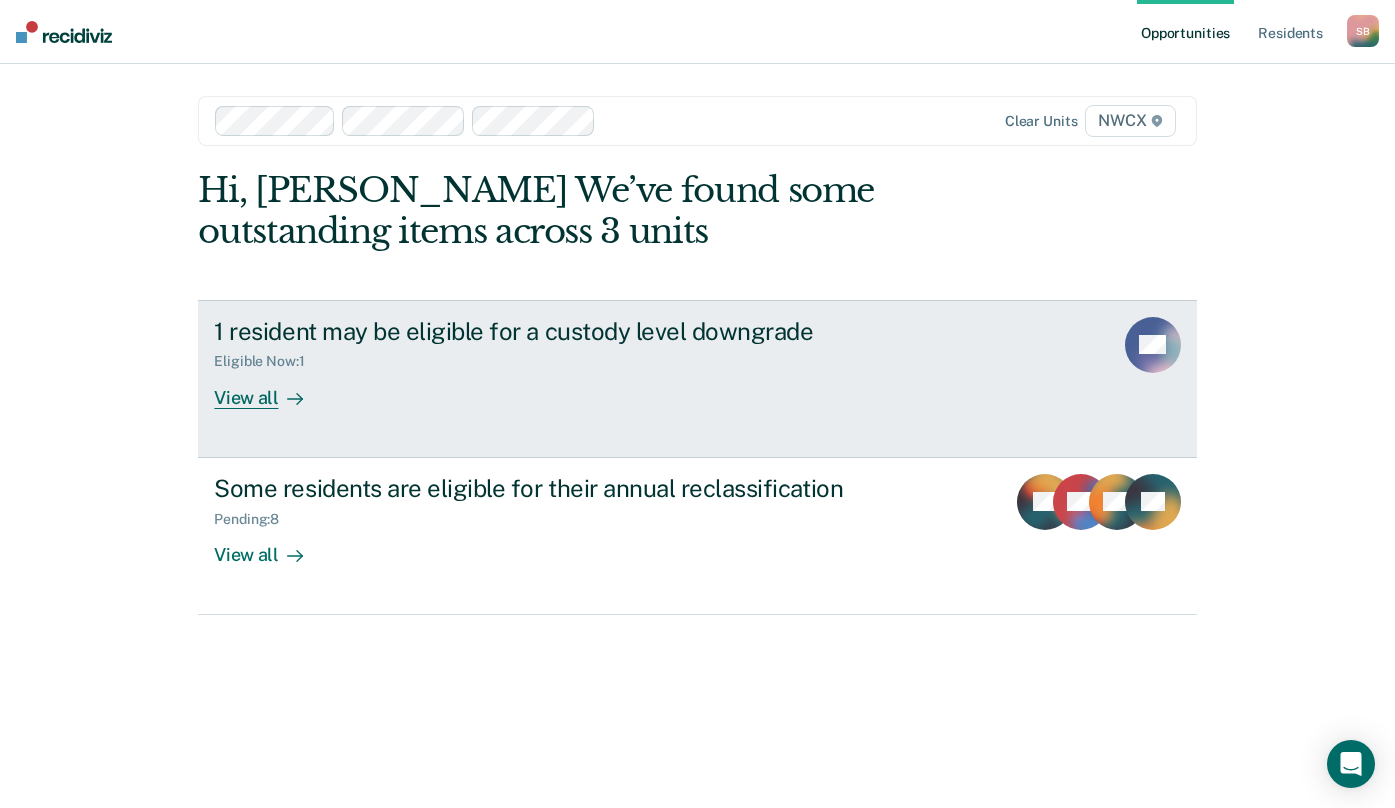 click on "View all" at bounding box center [270, 389] 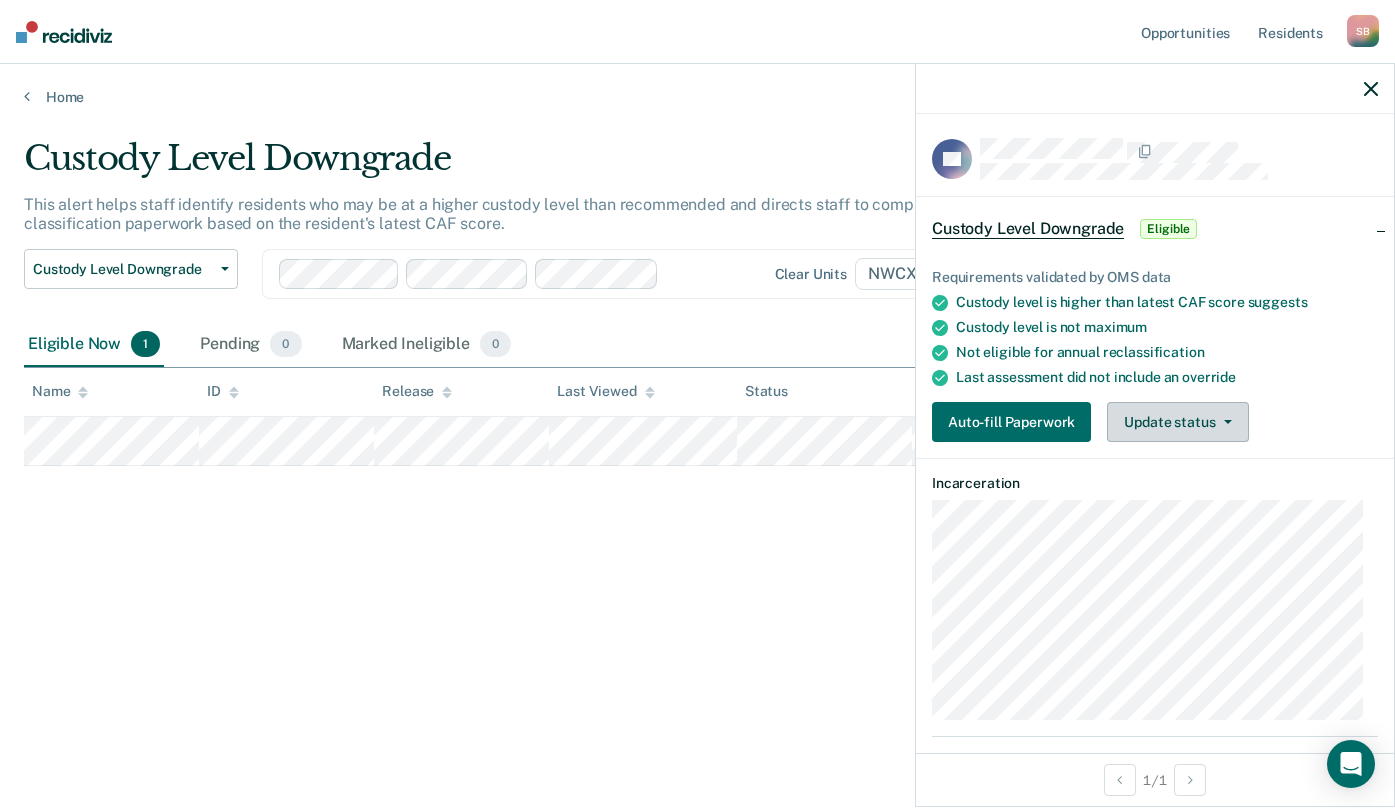 click on "Update status" at bounding box center (1177, 422) 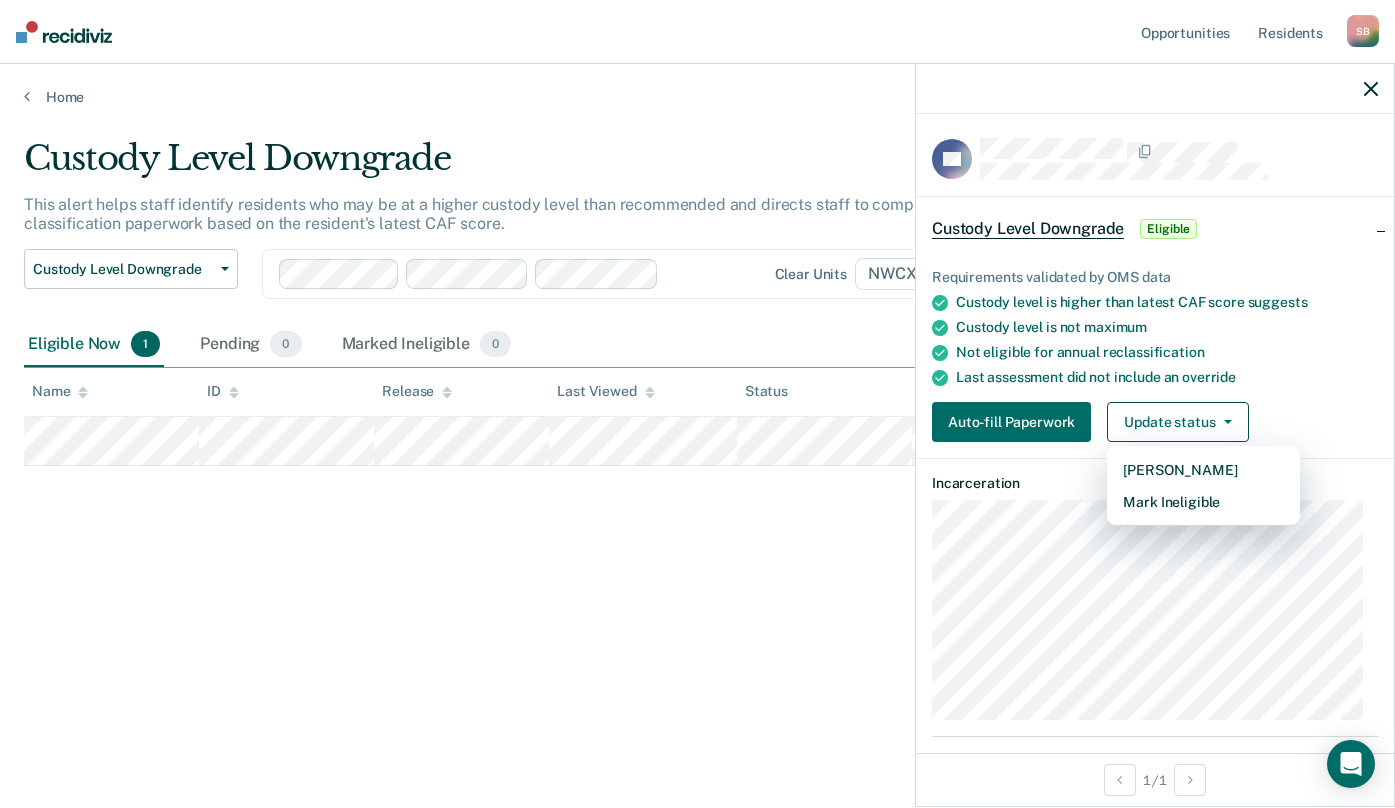 click on "Auto-fill Paperwork Update status [PERSON_NAME] Mark Ineligible" at bounding box center (1155, 422) 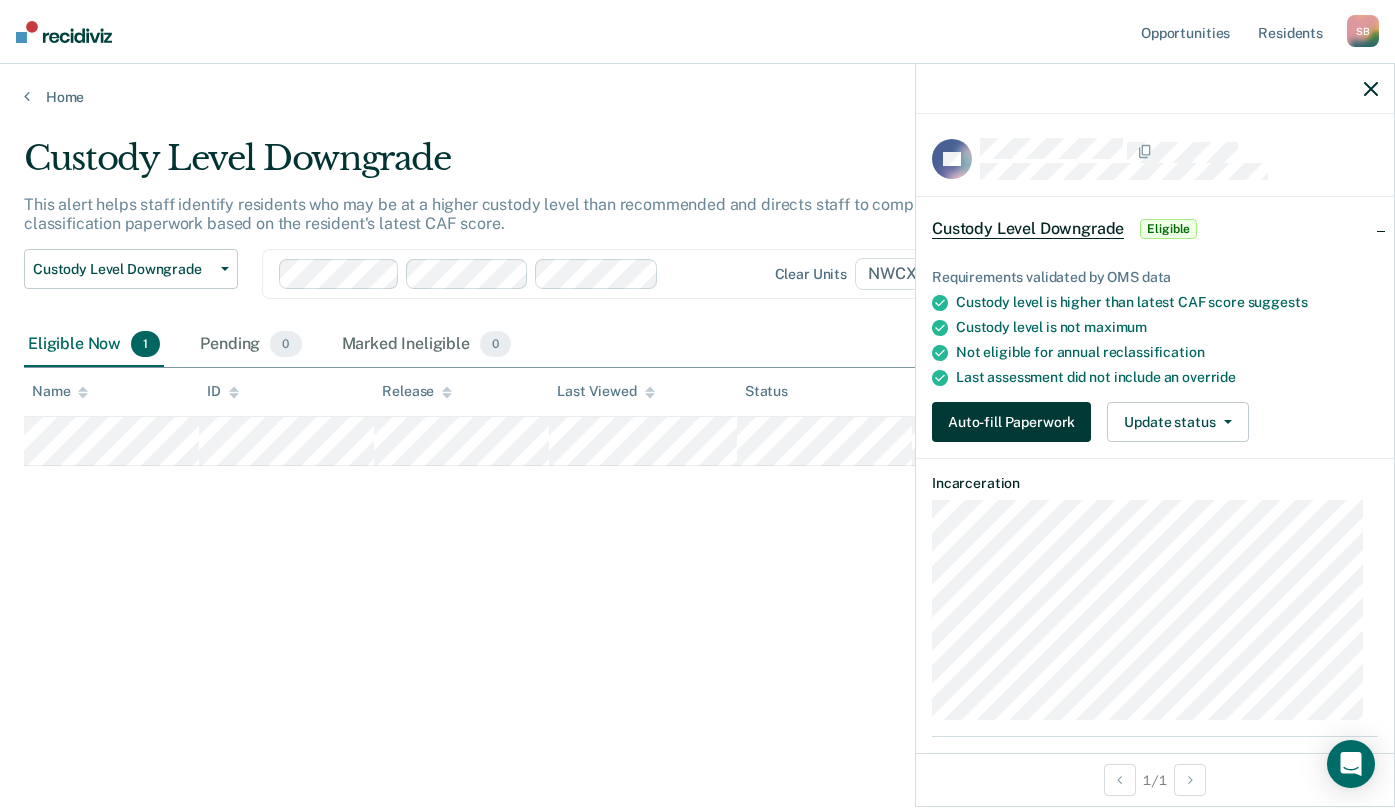 click on "Auto-fill Paperwork" at bounding box center [1011, 422] 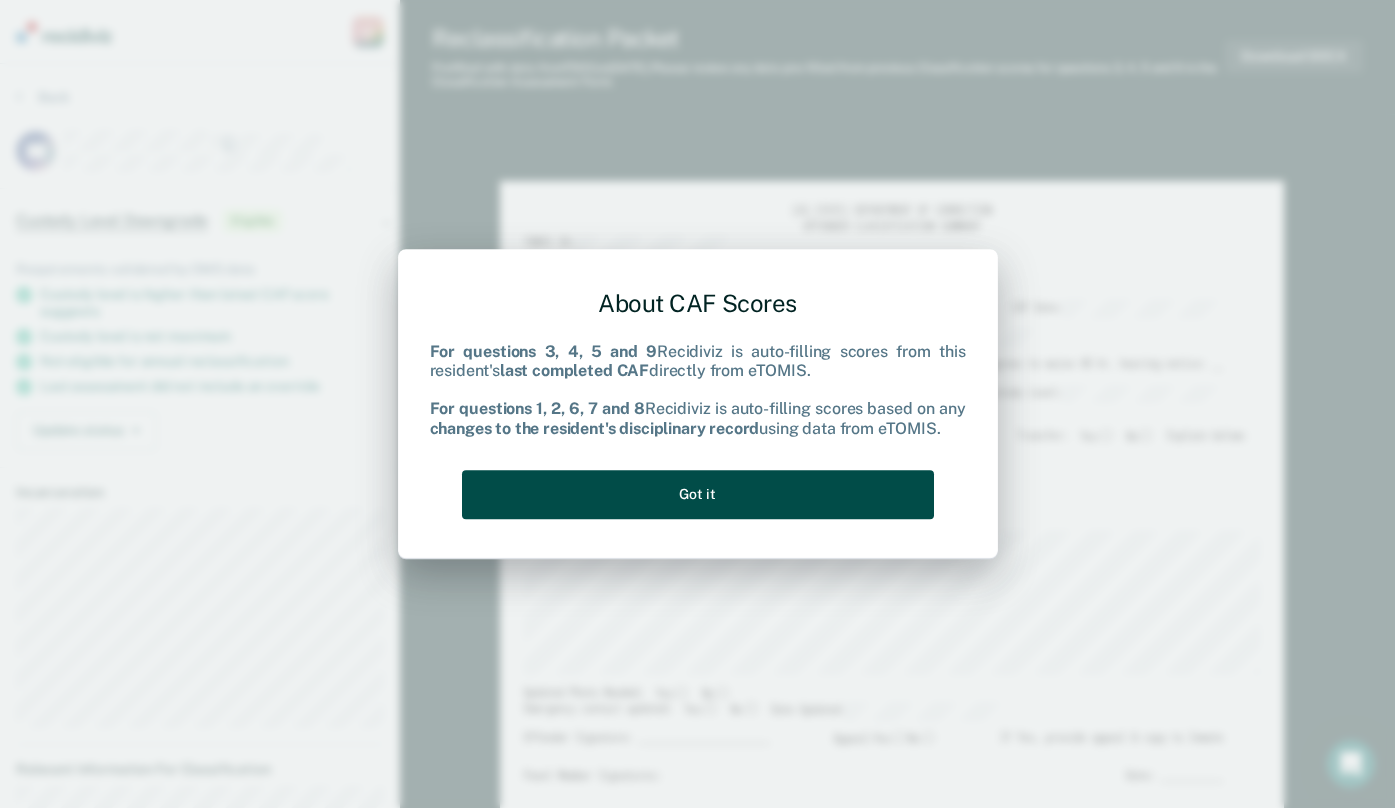 click on "Got it" at bounding box center (698, 494) 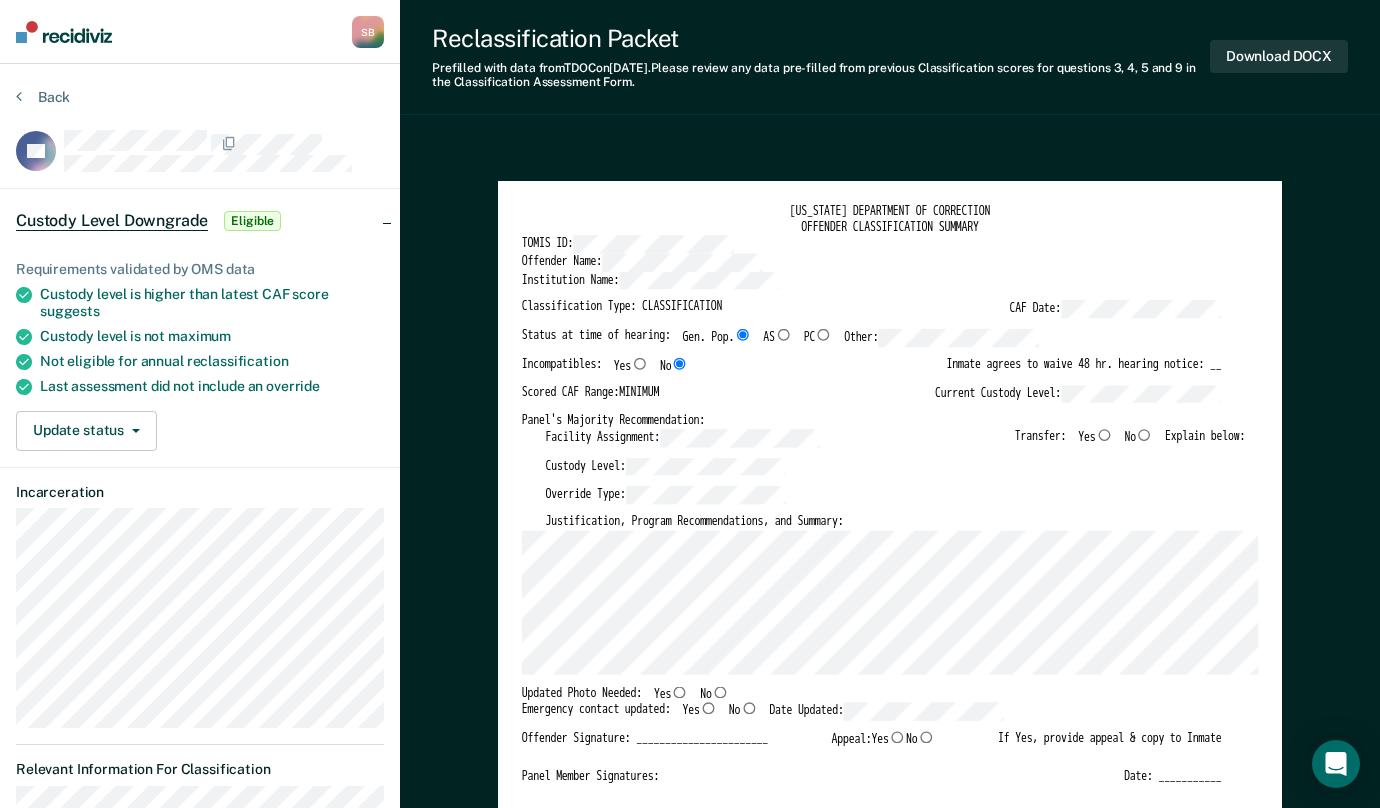 click on "No" at bounding box center (1144, 435) 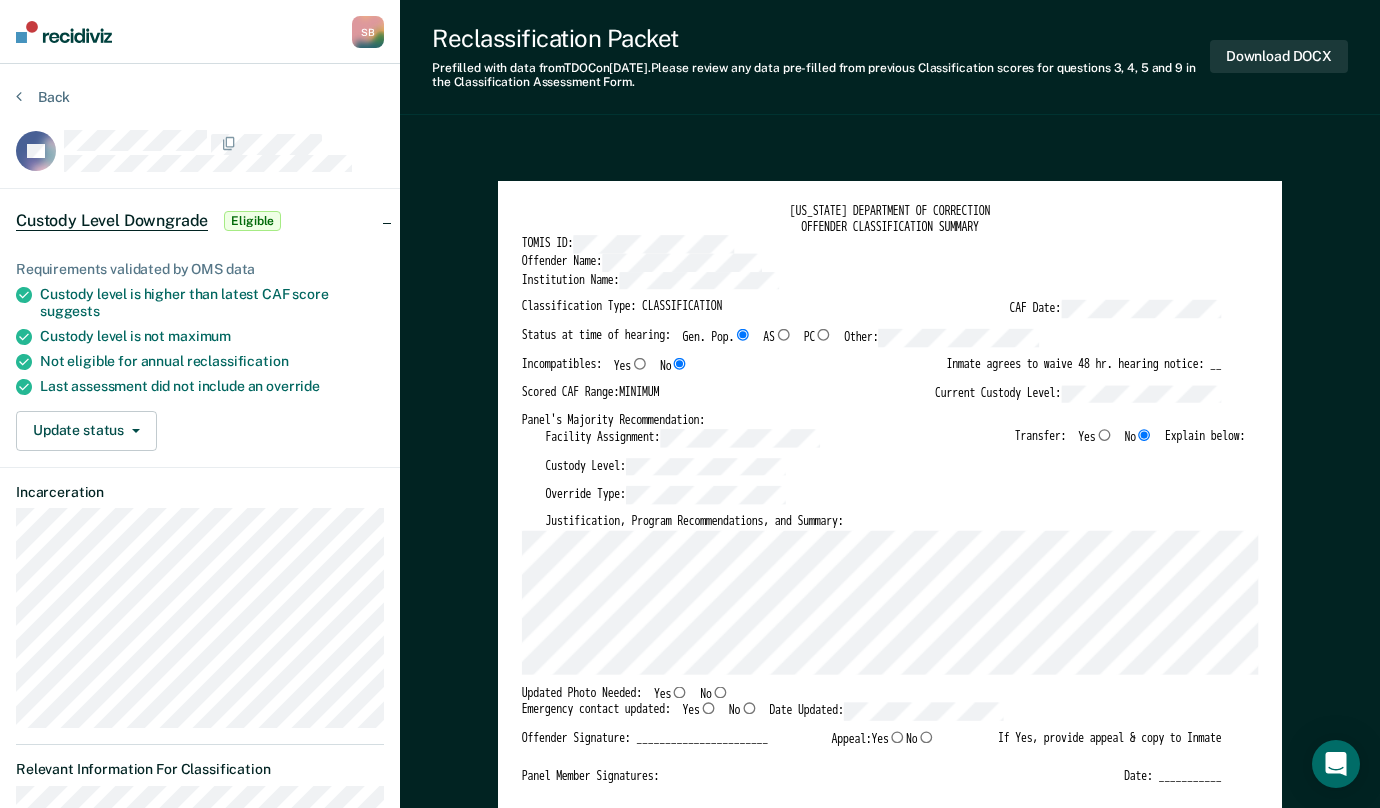 type on "x" 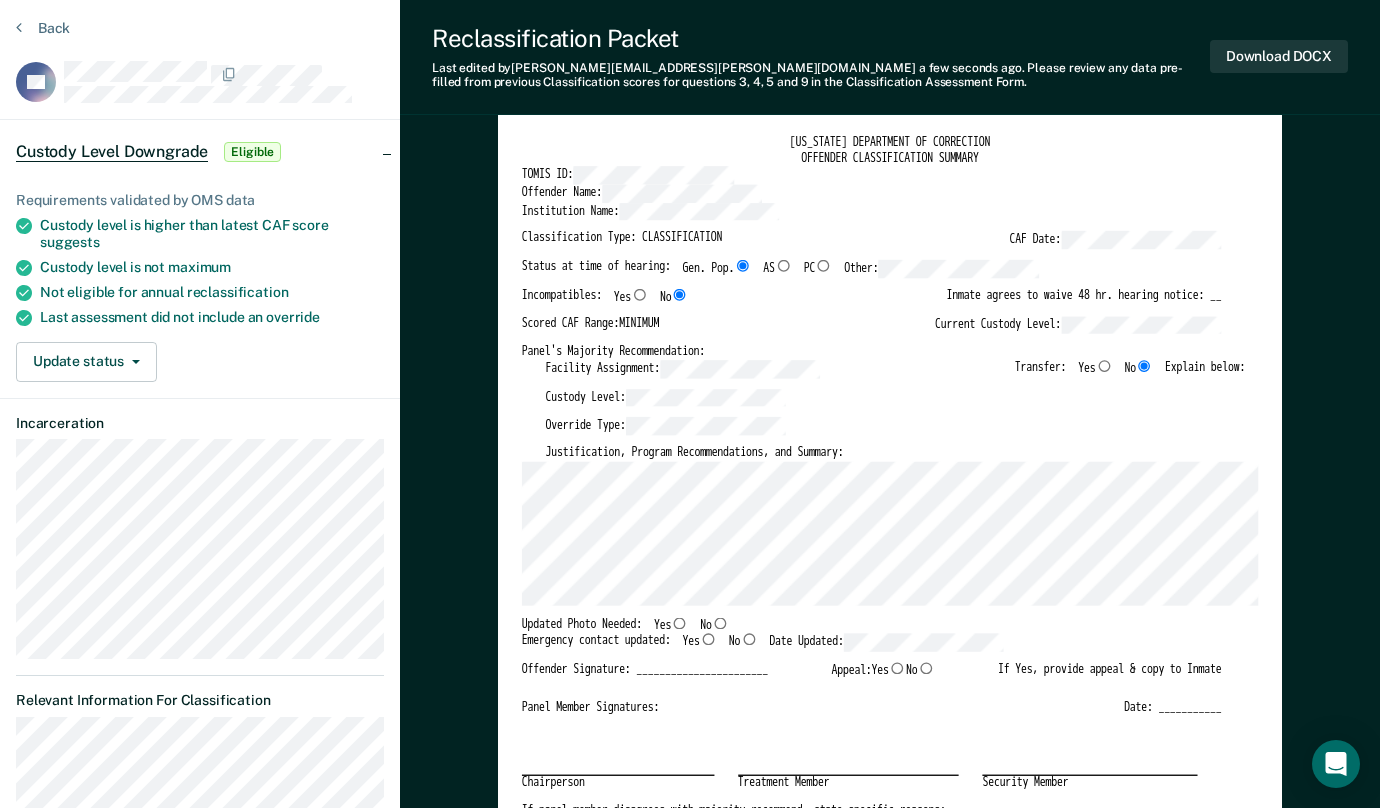 scroll, scrollTop: 100, scrollLeft: 0, axis: vertical 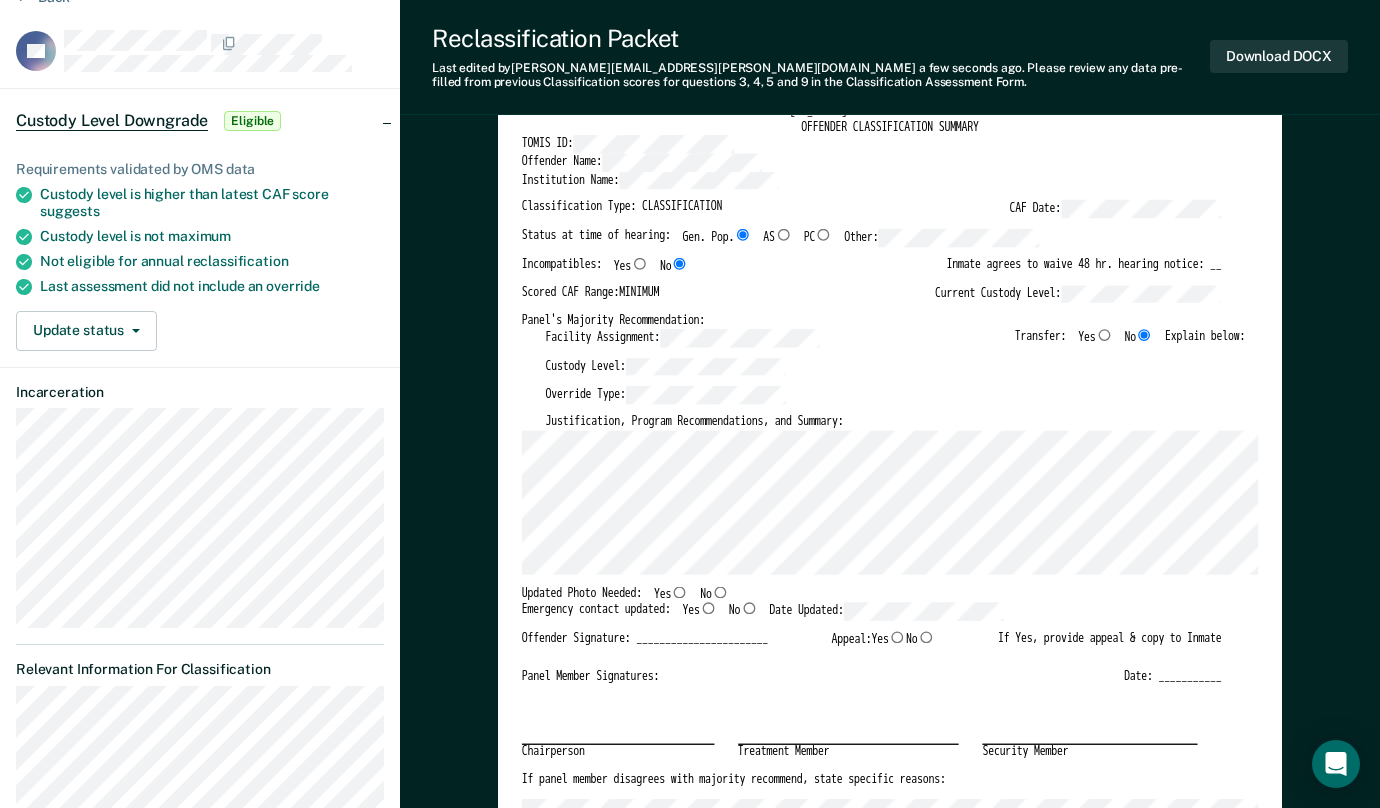 click on "Chairperson Treatment Member Security Member" at bounding box center (872, 728) 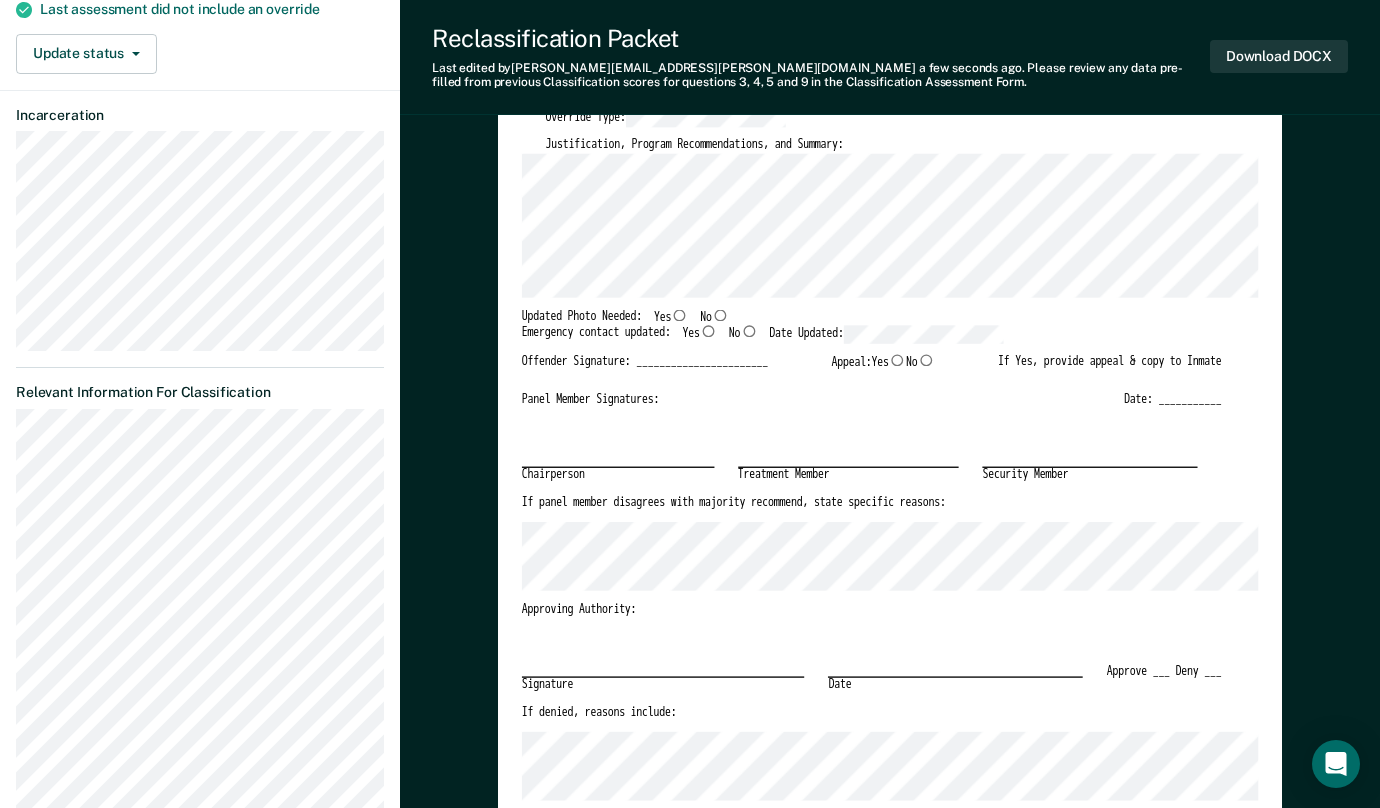 scroll, scrollTop: 400, scrollLeft: 0, axis: vertical 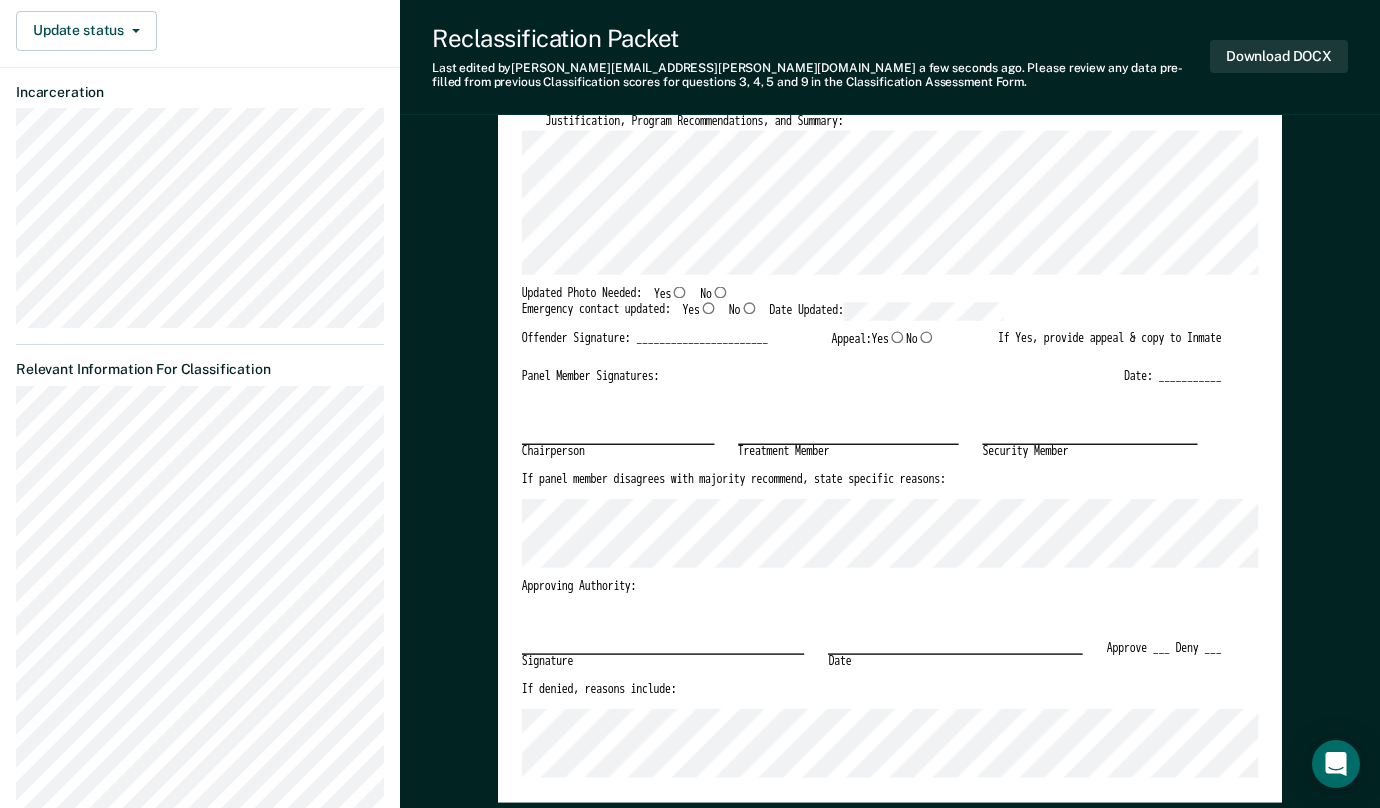 click on "Yes" at bounding box center (708, 308) 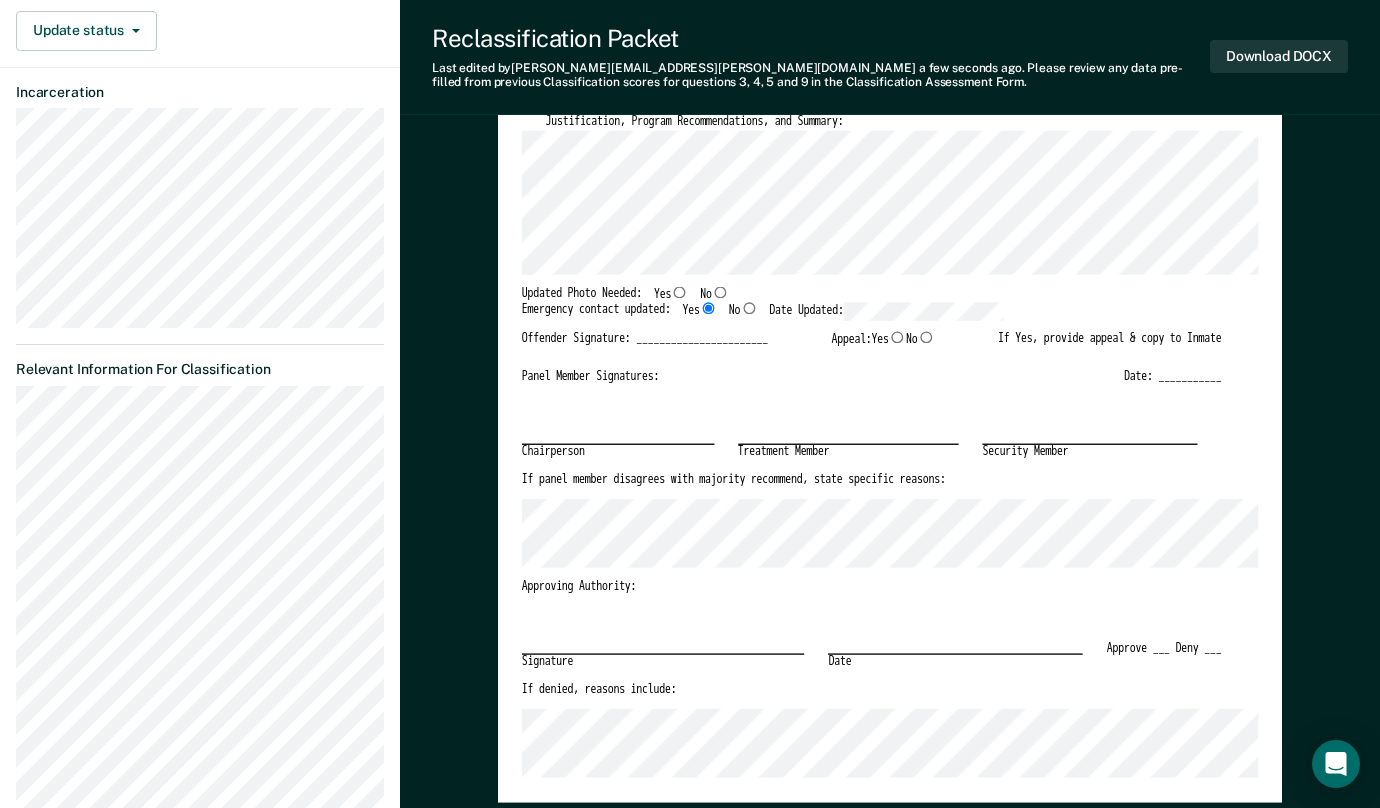 type on "x" 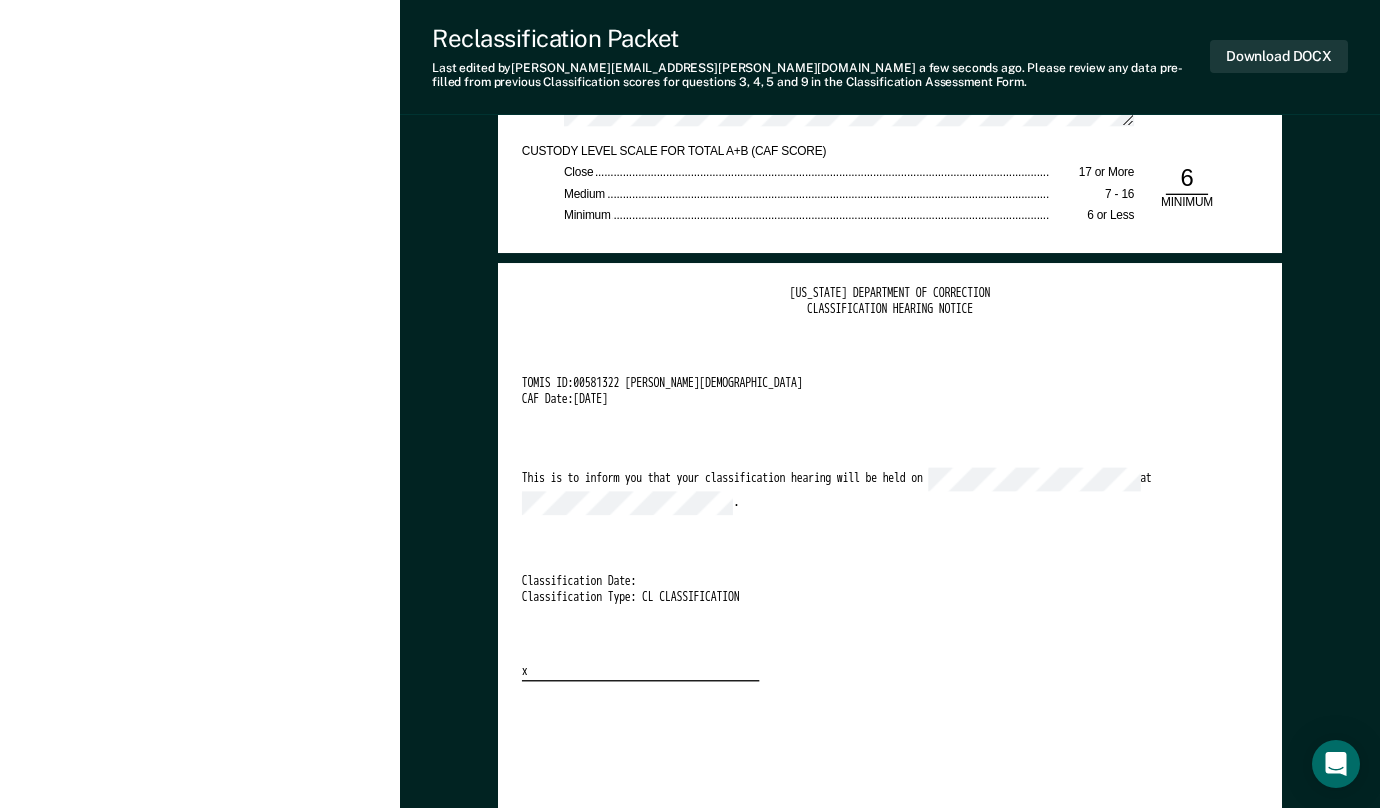 scroll, scrollTop: 3200, scrollLeft: 0, axis: vertical 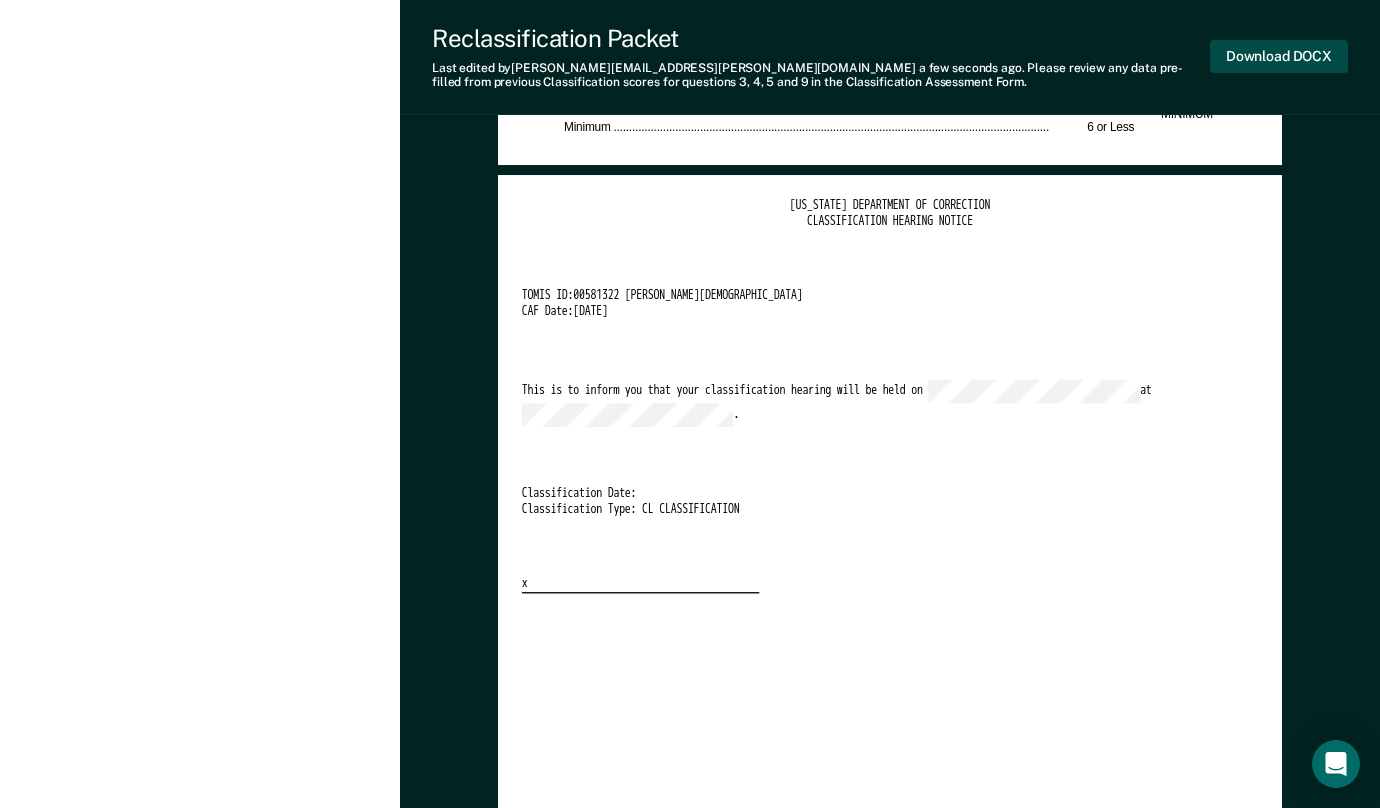click on "Download DOCX" at bounding box center (1279, 56) 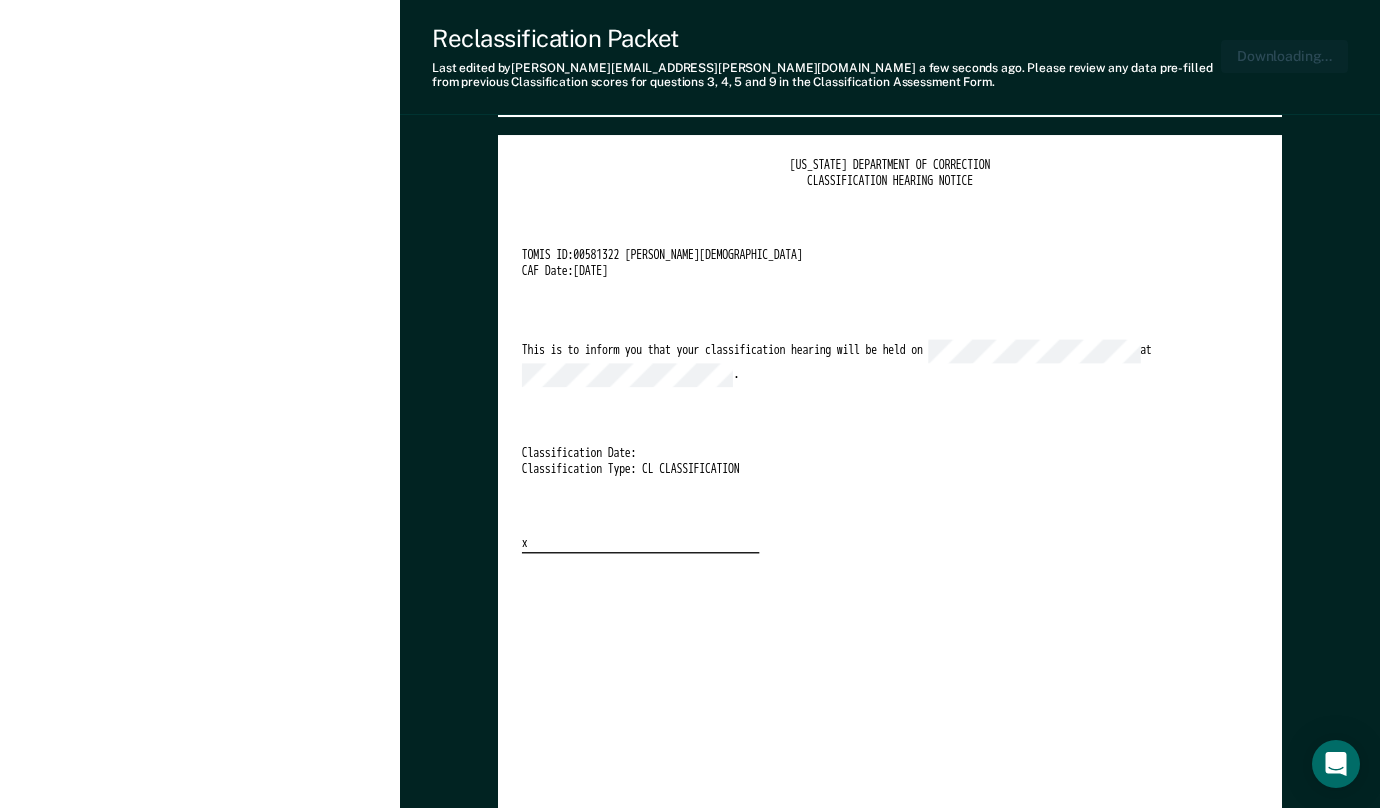 type on "x" 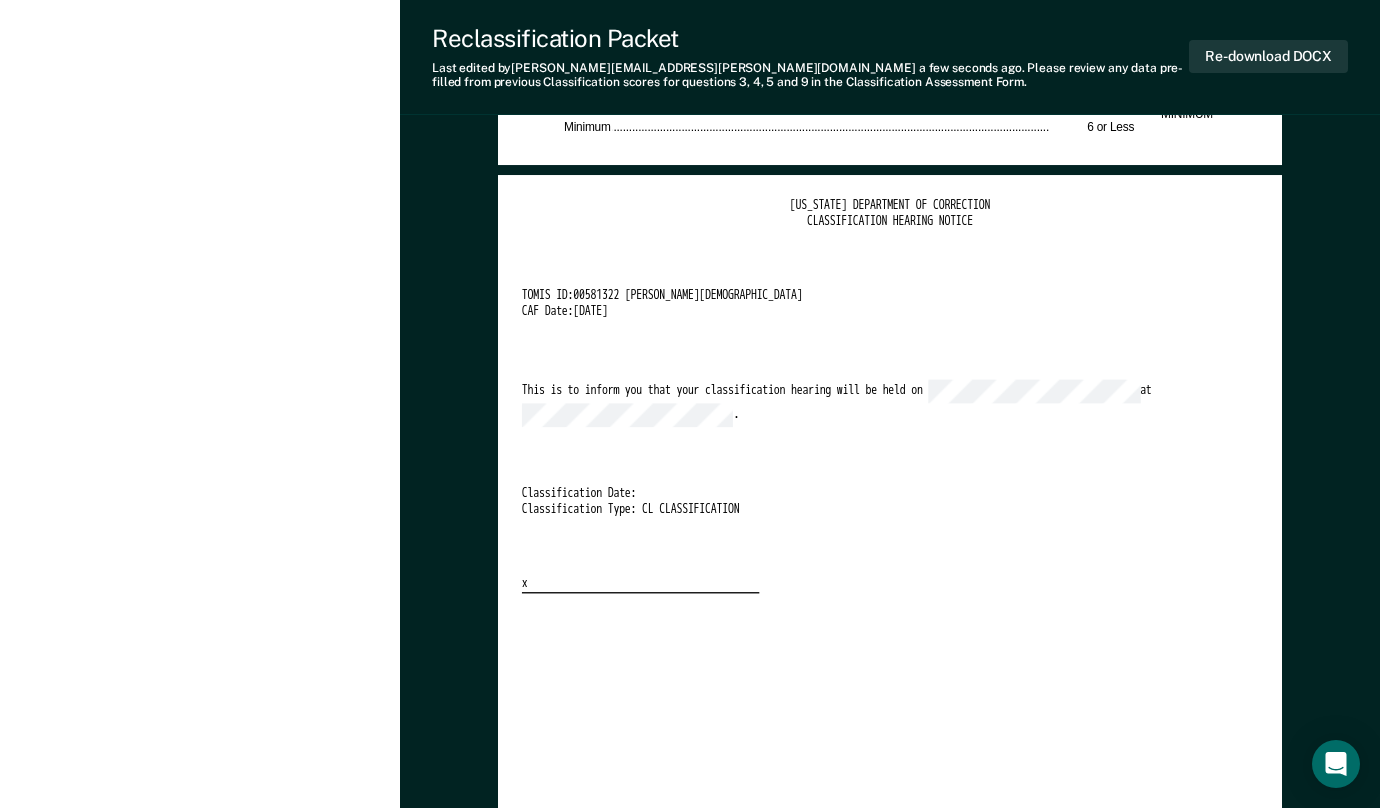 click on "[US_STATE] DEPARTMENT OF CORRECTION CLASSIFICATION HEARING NOTICE TOMIS ID:  00581322   [PERSON_NAME][DEMOGRAPHIC_DATA] CAF Date:  [DATE] This is to inform you that your classification hearing will be held on    at   . Classification Date: Classification Type: CL CLASSIFICATION x" at bounding box center [890, 686] 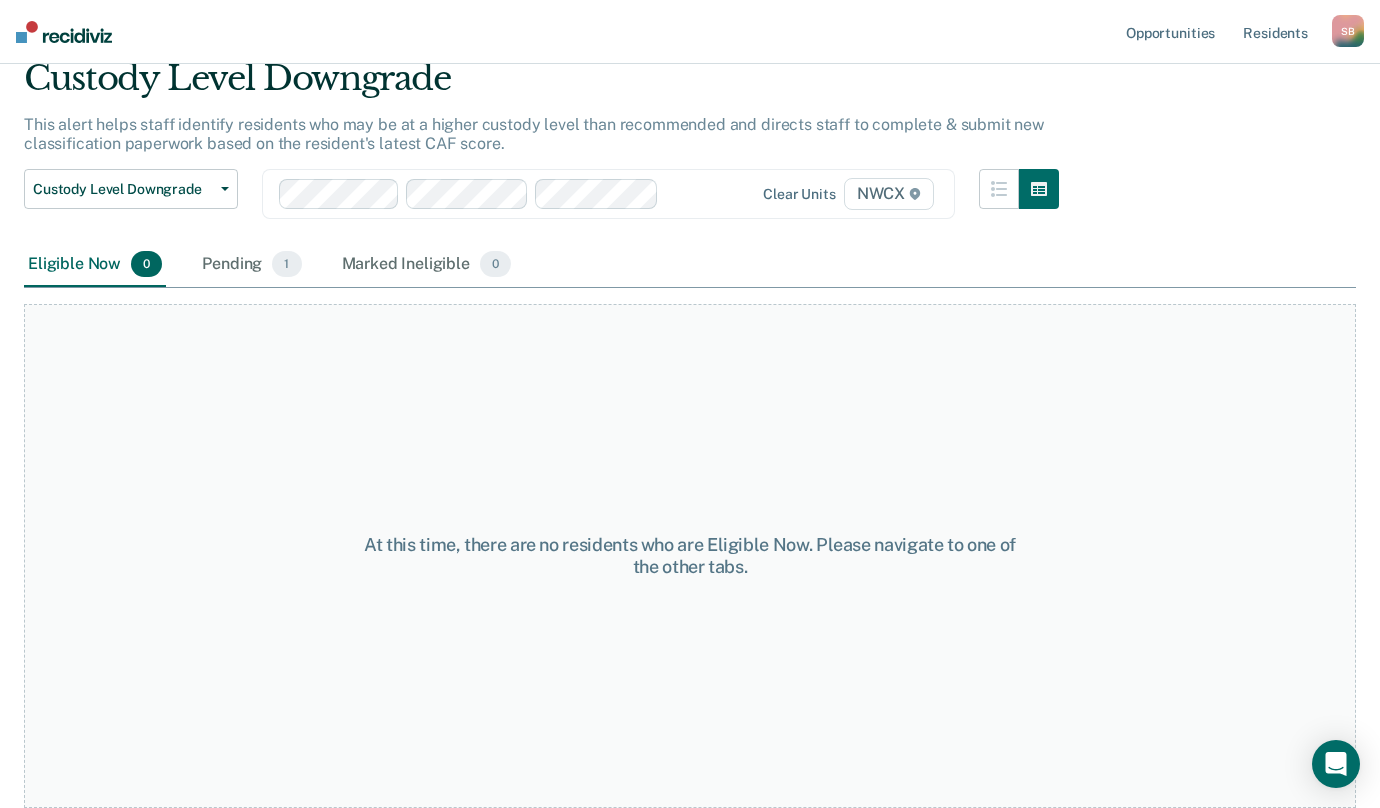 scroll, scrollTop: 0, scrollLeft: 0, axis: both 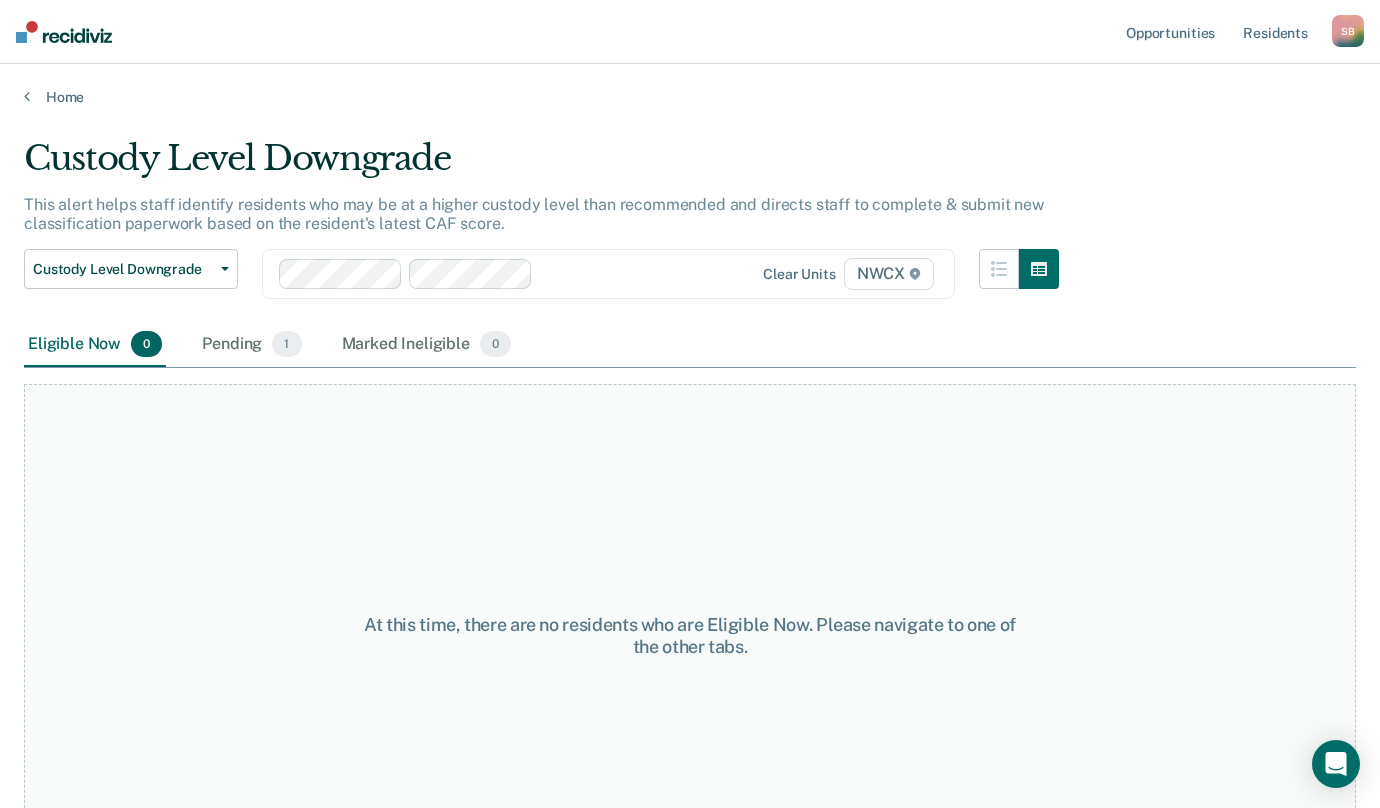 click on "At this time, there are no residents who are Eligible Now. Please navigate to one of the other tabs." at bounding box center (690, 636) 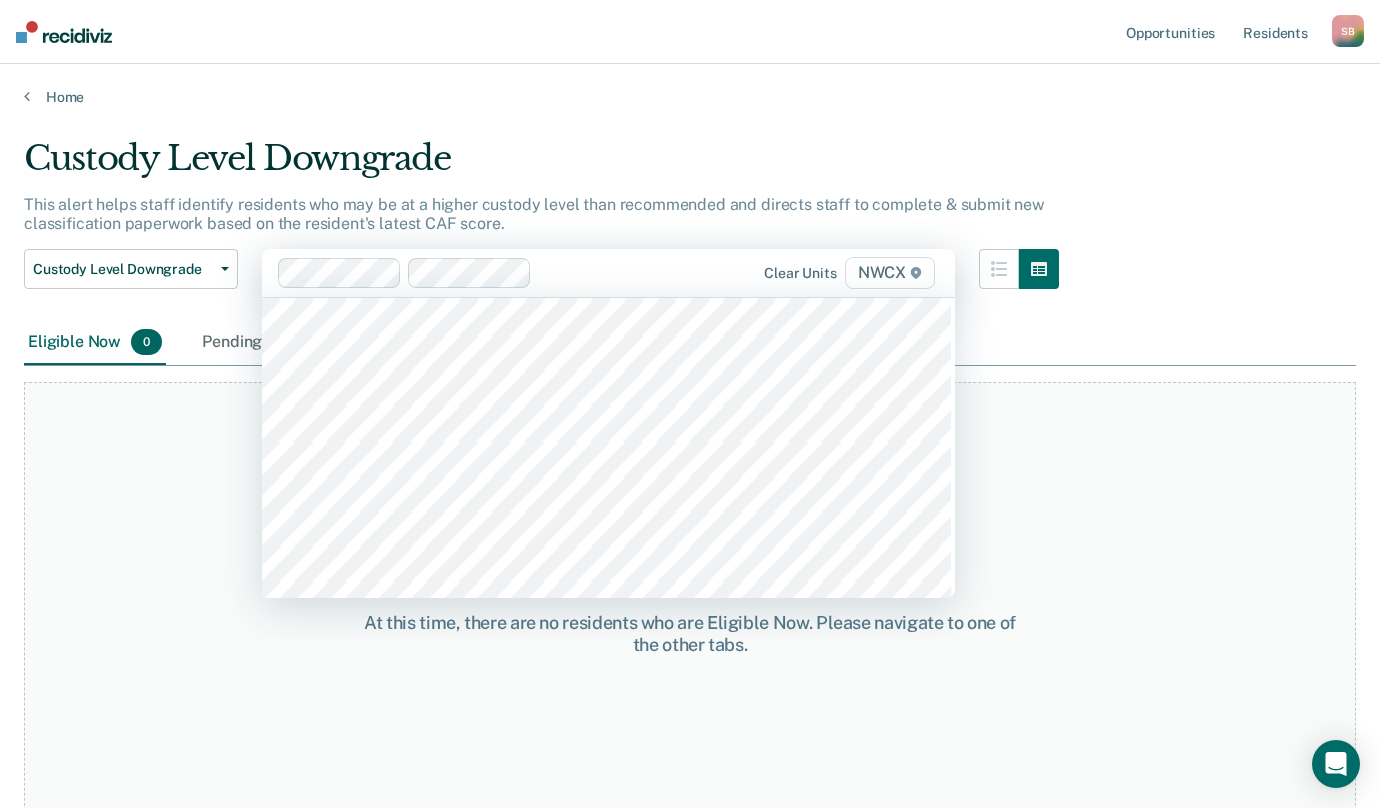 scroll, scrollTop: 7400, scrollLeft: 0, axis: vertical 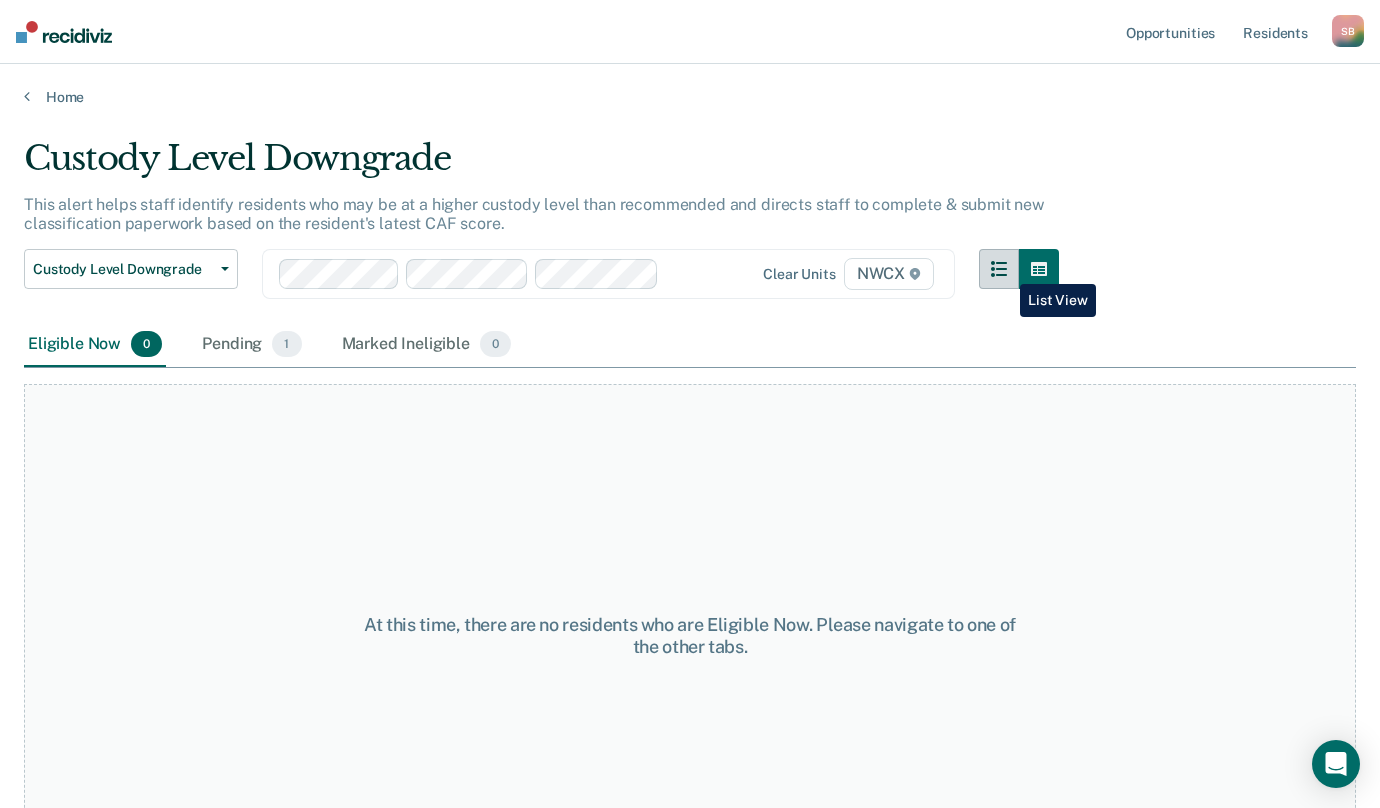 click 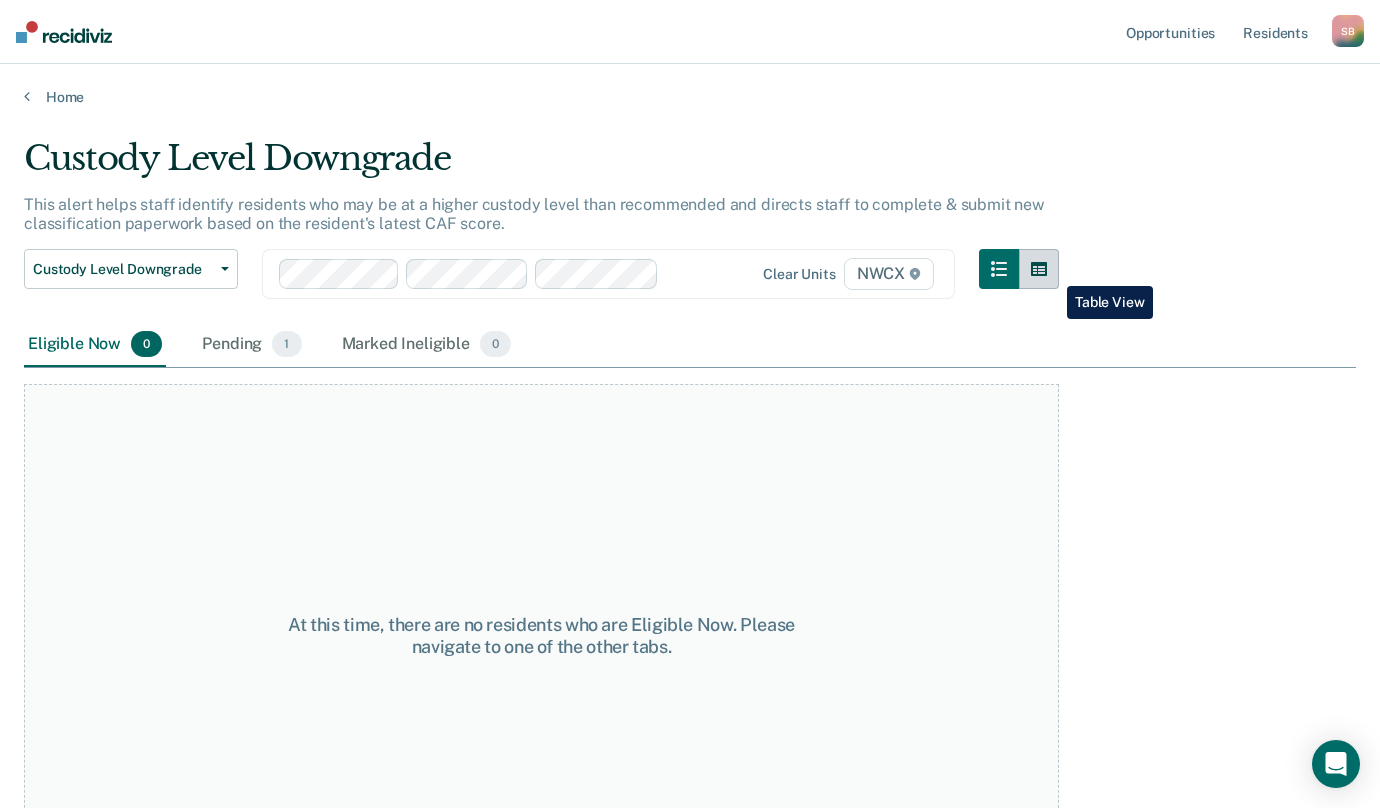 click 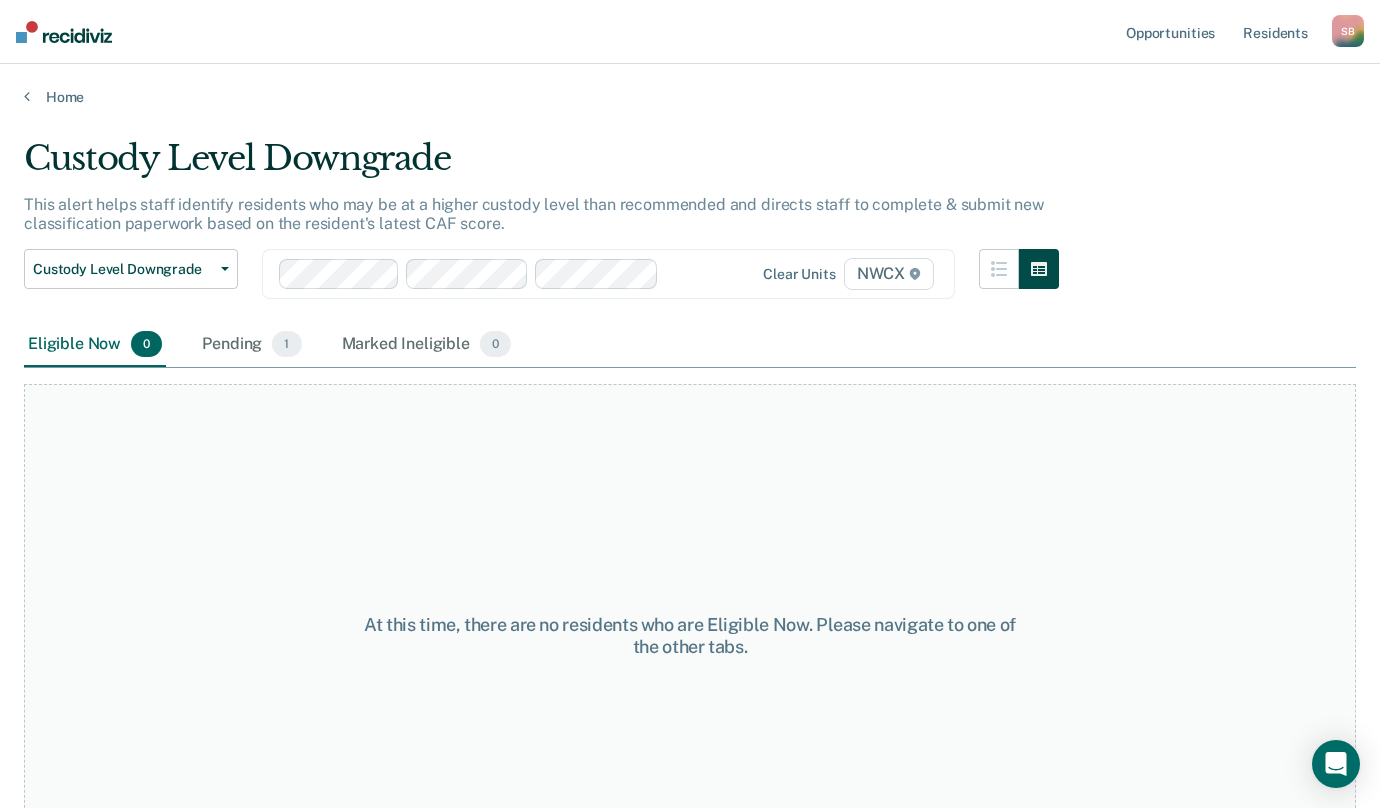 scroll, scrollTop: 80, scrollLeft: 0, axis: vertical 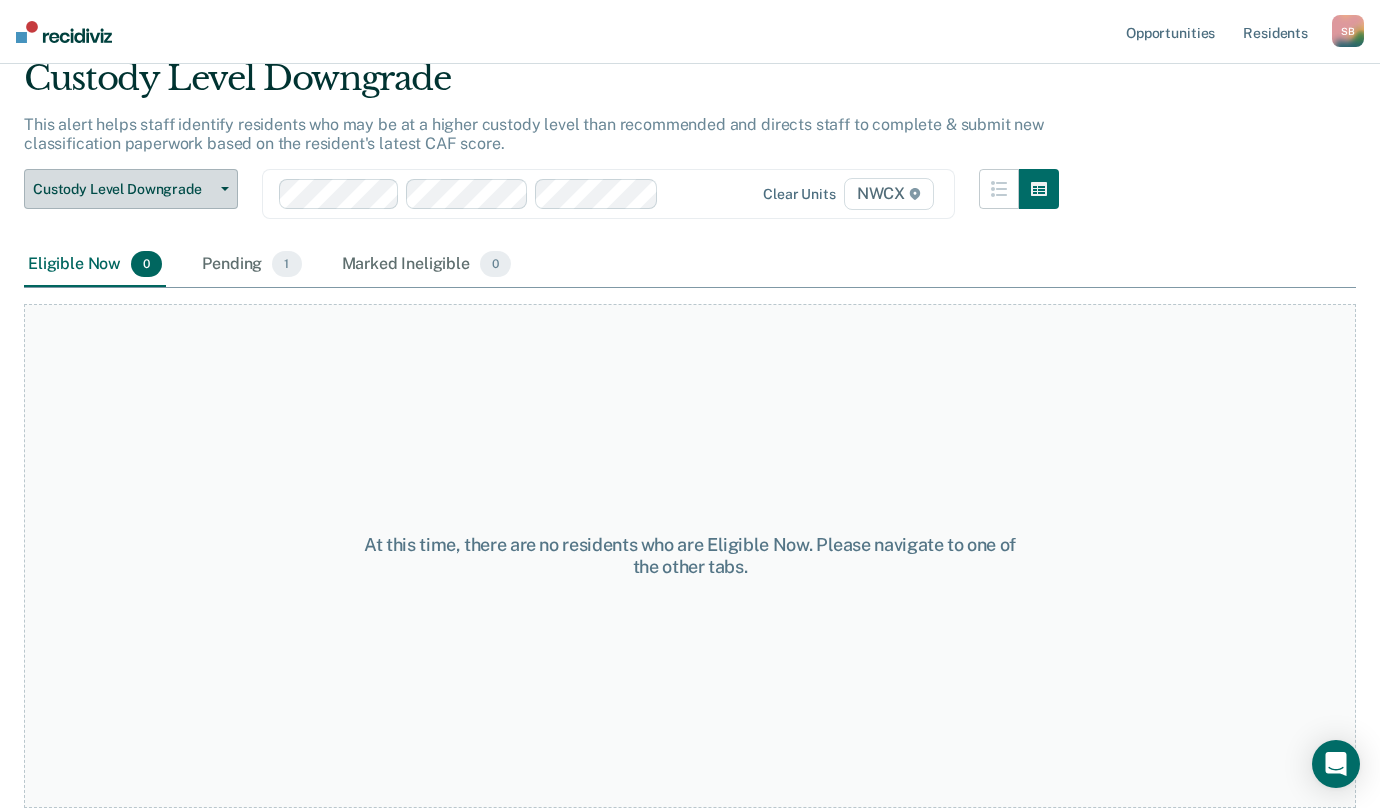 click on "Custody Level Downgrade" at bounding box center (123, 189) 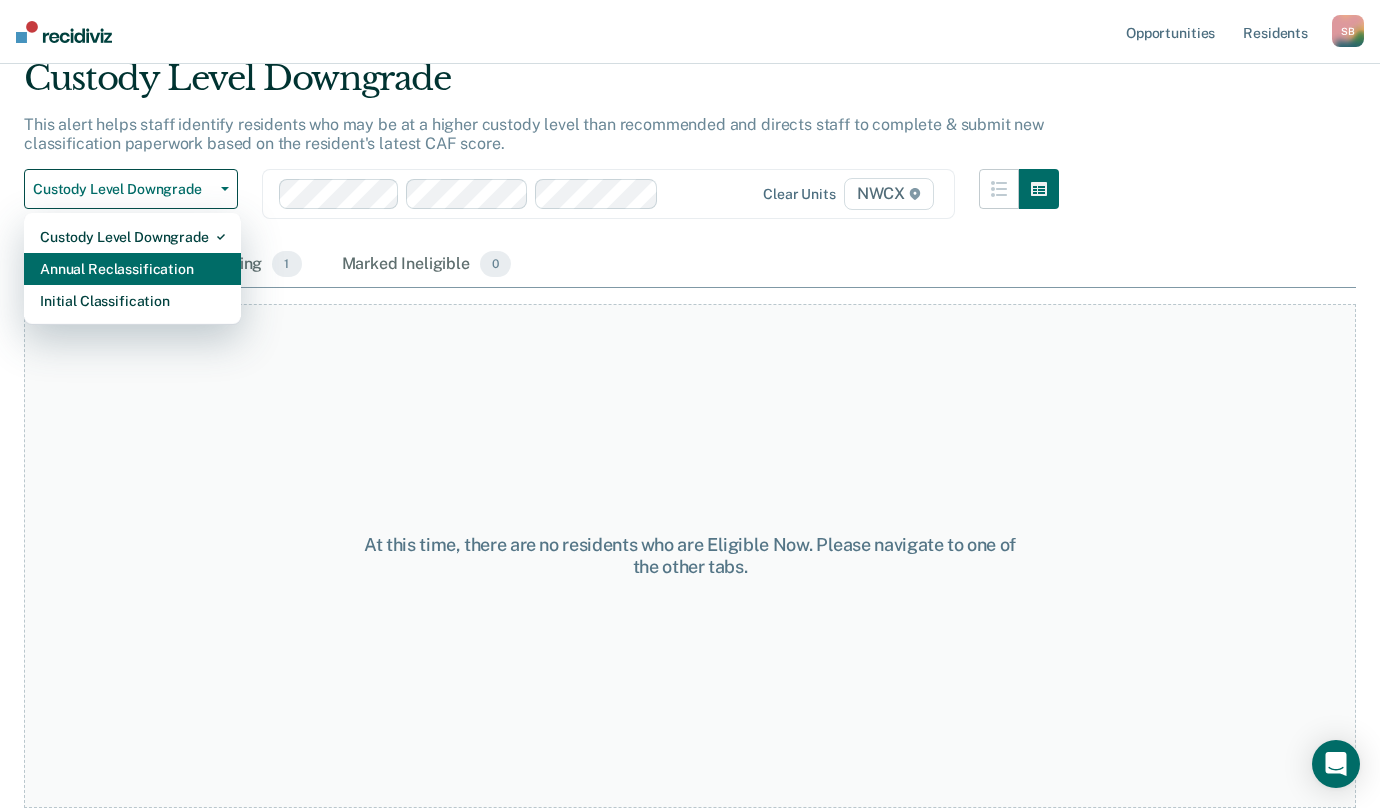click on "Annual Reclassification" at bounding box center [132, 269] 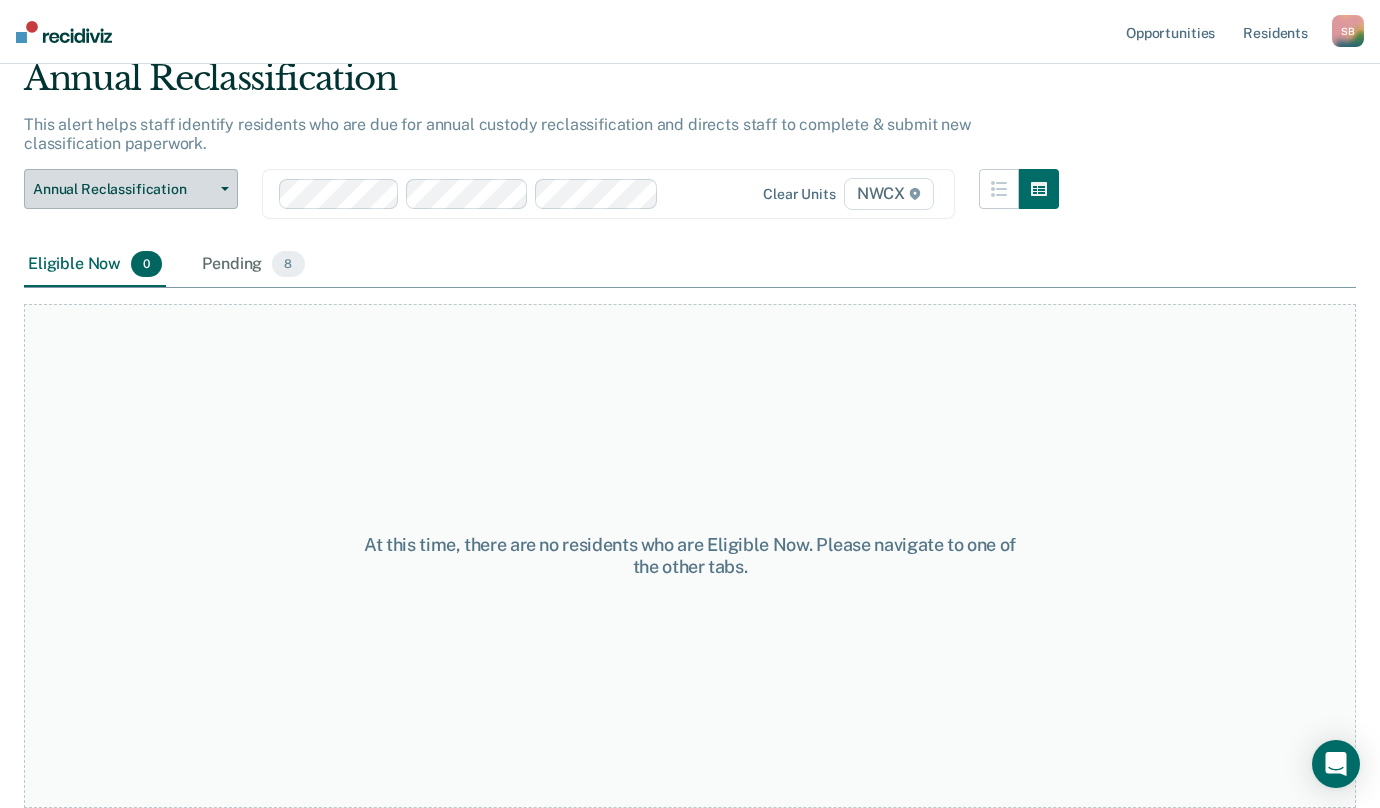 scroll, scrollTop: 0, scrollLeft: 0, axis: both 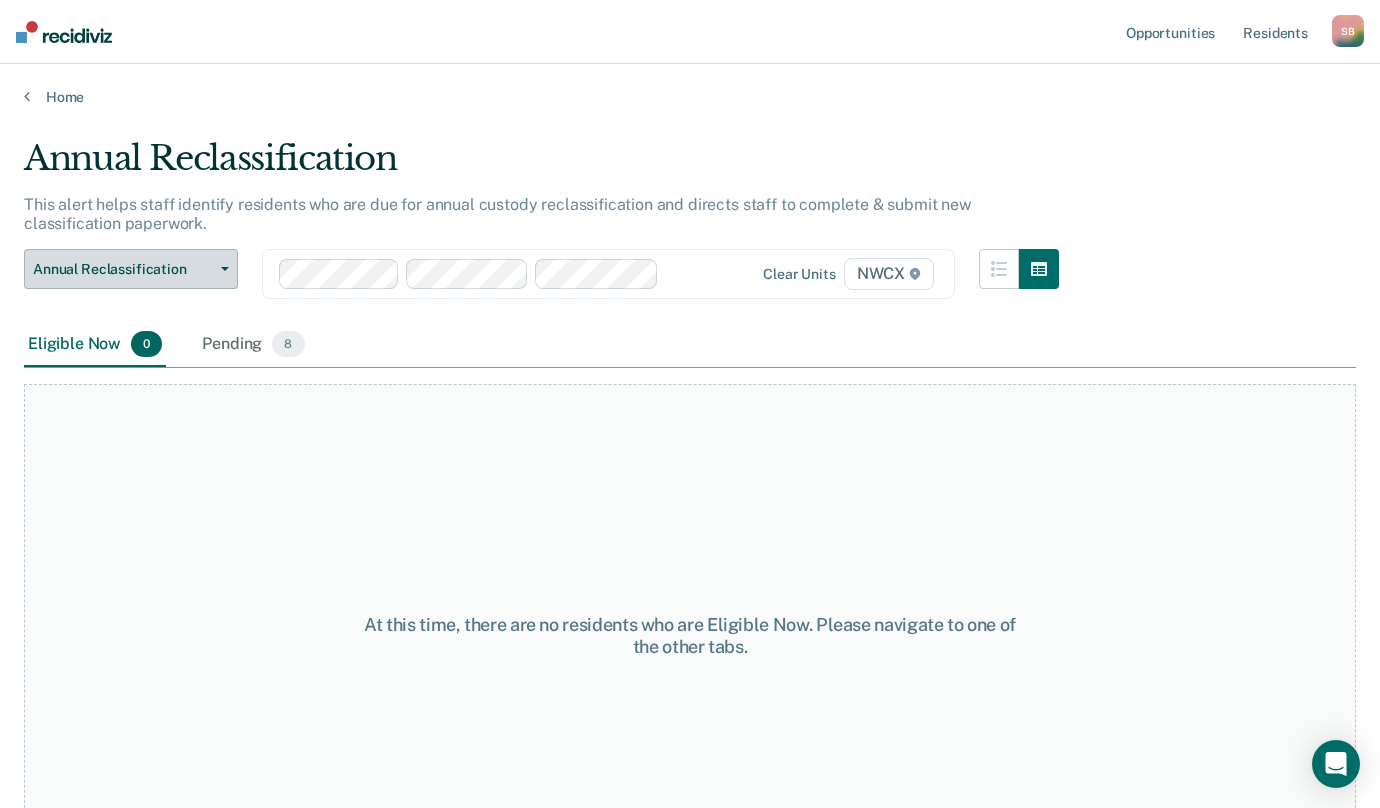 click on "Annual Reclassification" at bounding box center (123, 269) 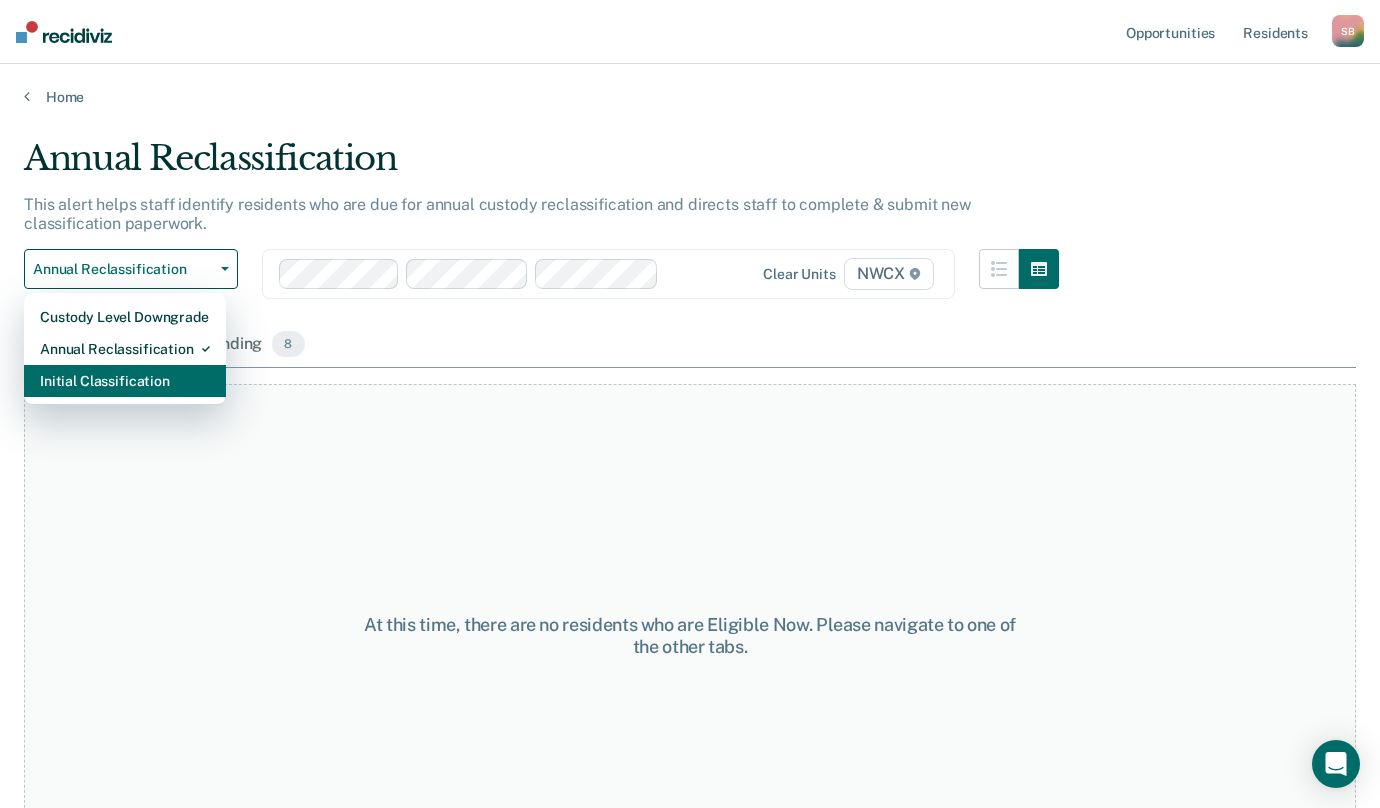 click on "Initial Classification" at bounding box center [125, 381] 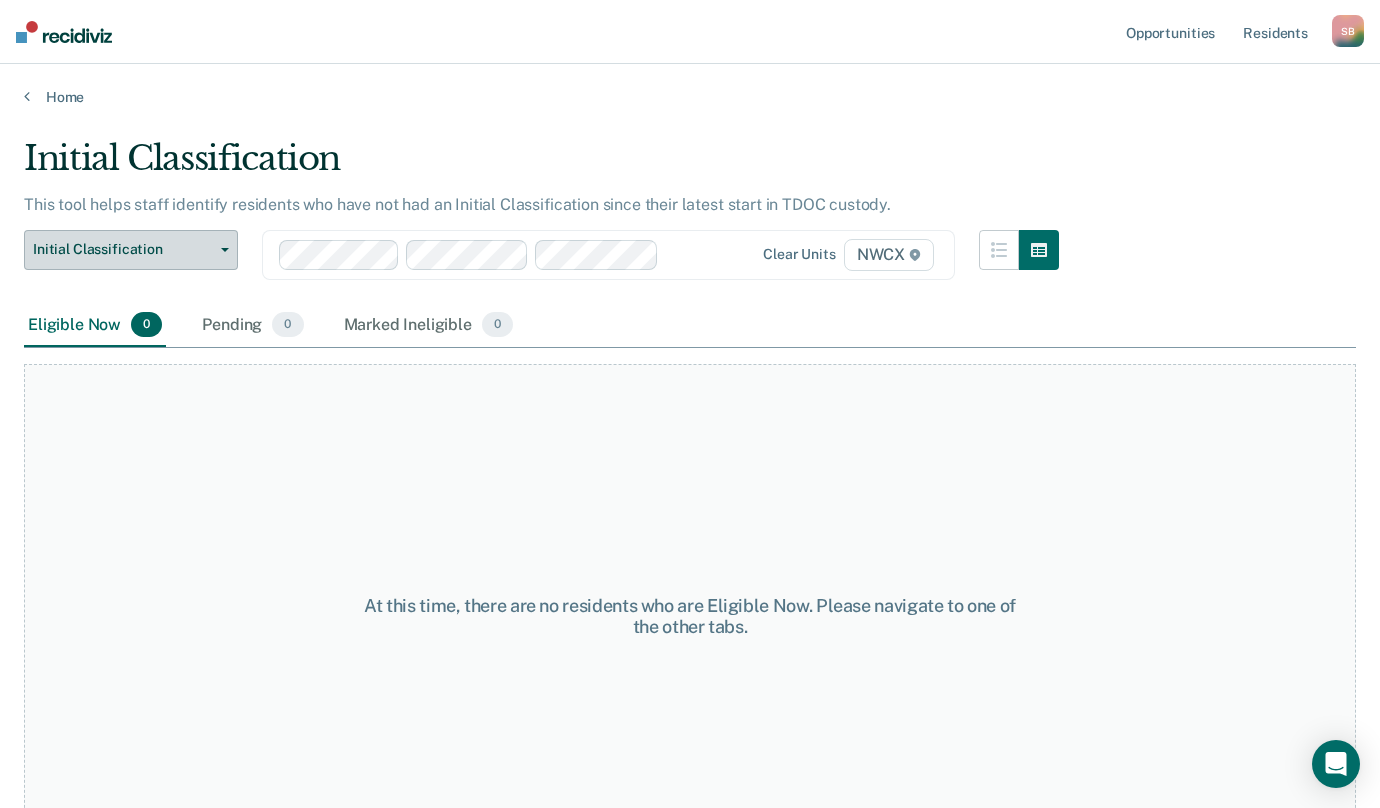 click on "Initial Classification" at bounding box center [123, 249] 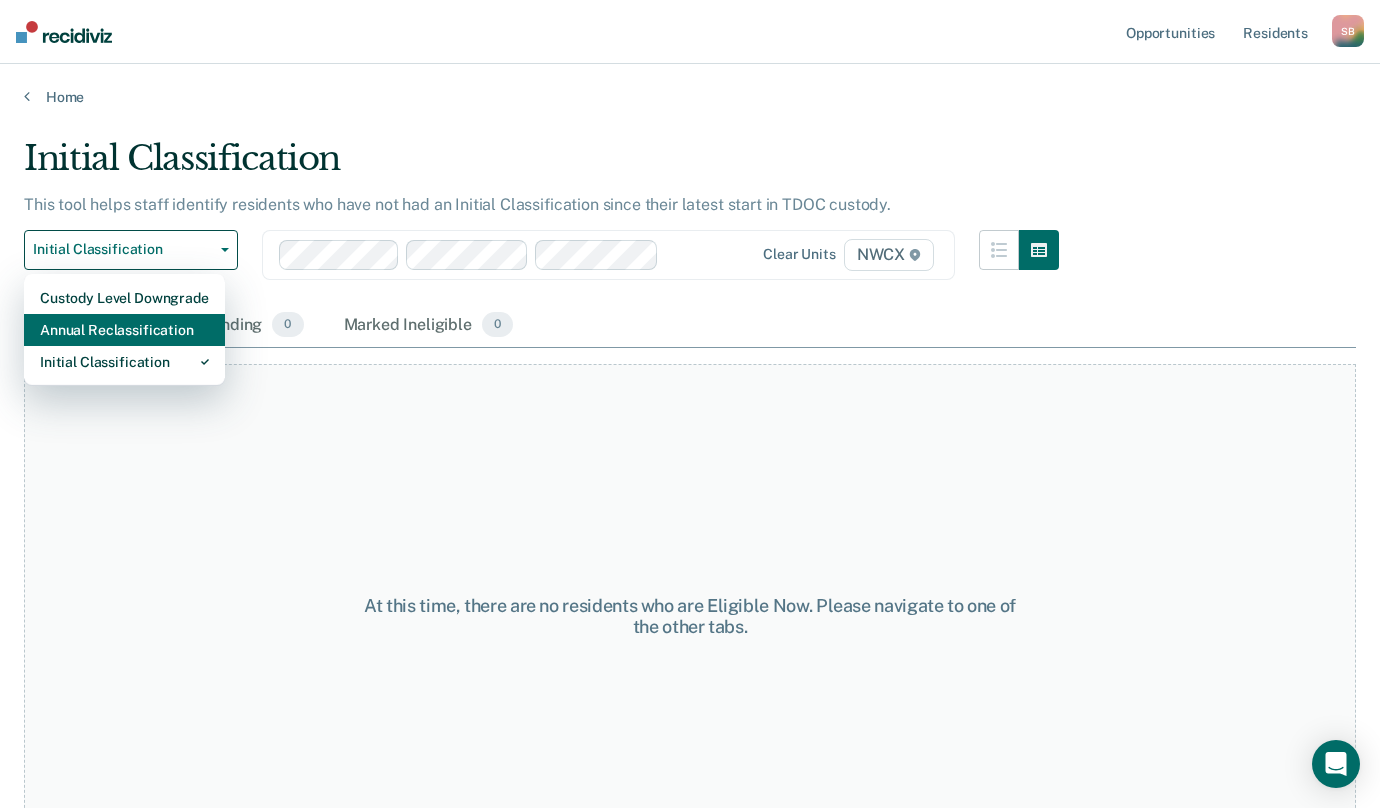 click on "Annual Reclassification" at bounding box center (124, 330) 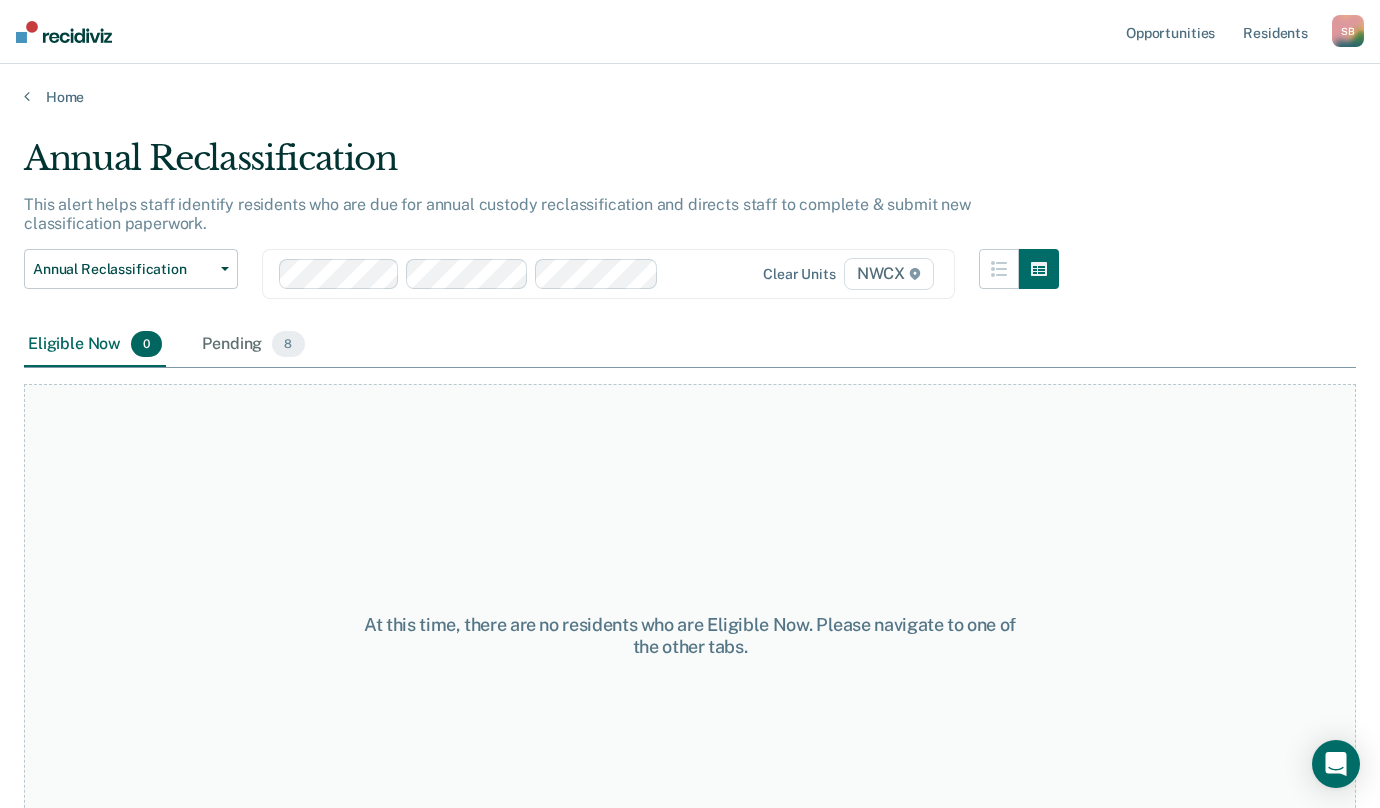 click on "At this time, there are no residents who are Eligible Now. Please navigate to one of the other tabs." at bounding box center [690, 636] 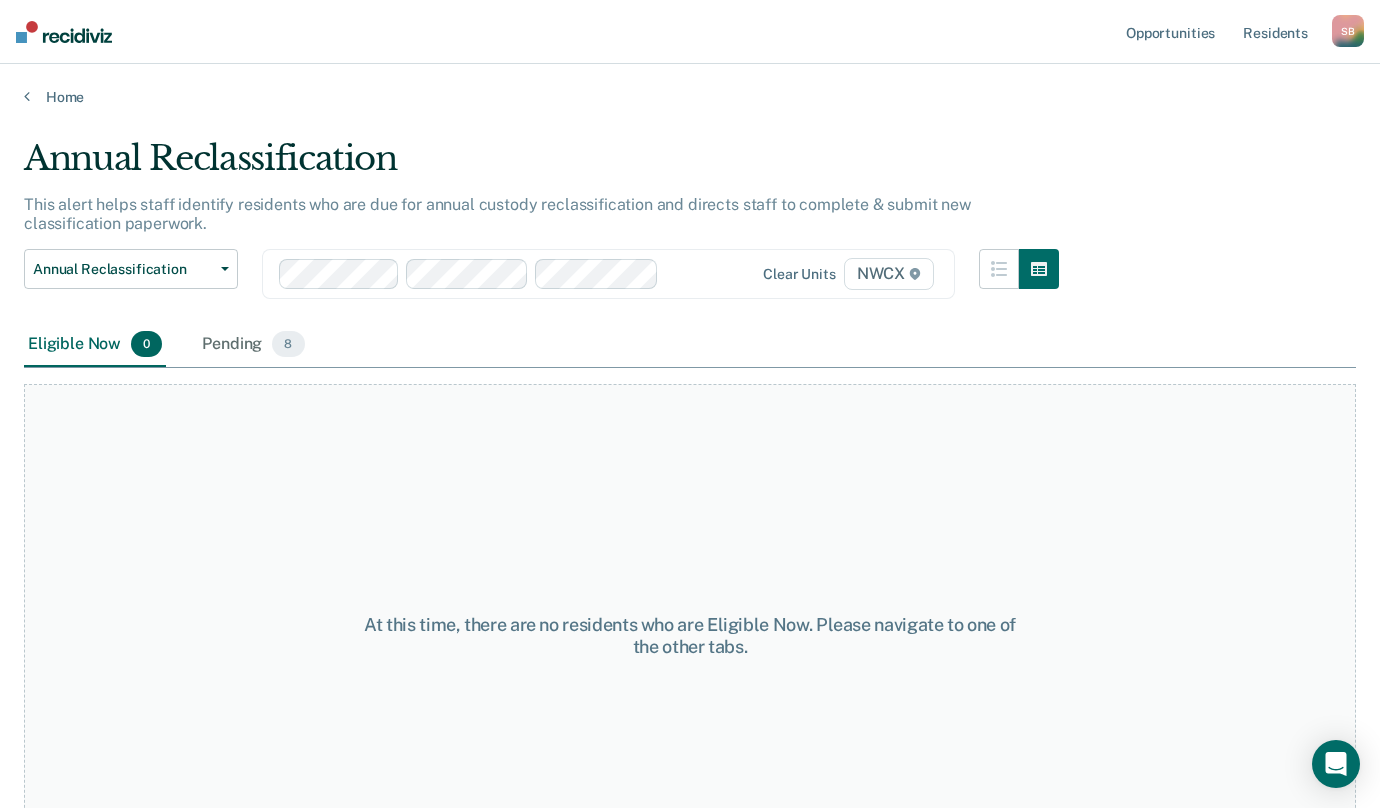 click on "At this time, there are no residents who are Eligible Now. Please navigate to one of the other tabs." at bounding box center (690, 636) 